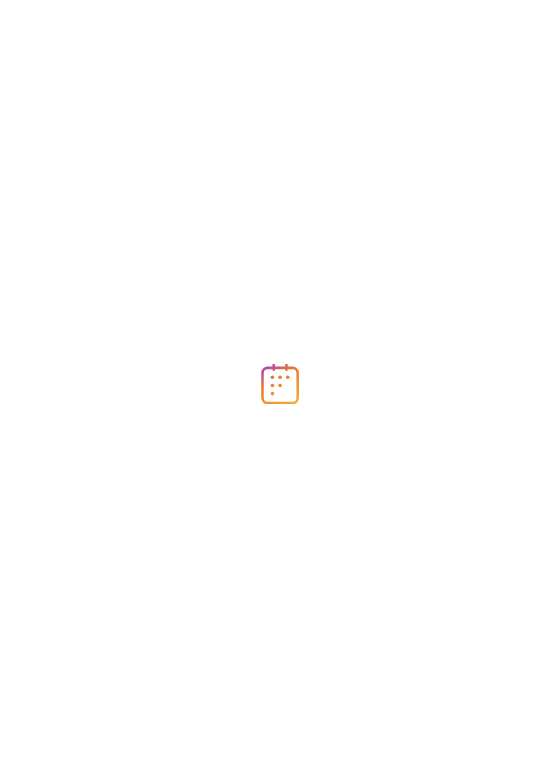 scroll, scrollTop: 0, scrollLeft: 0, axis: both 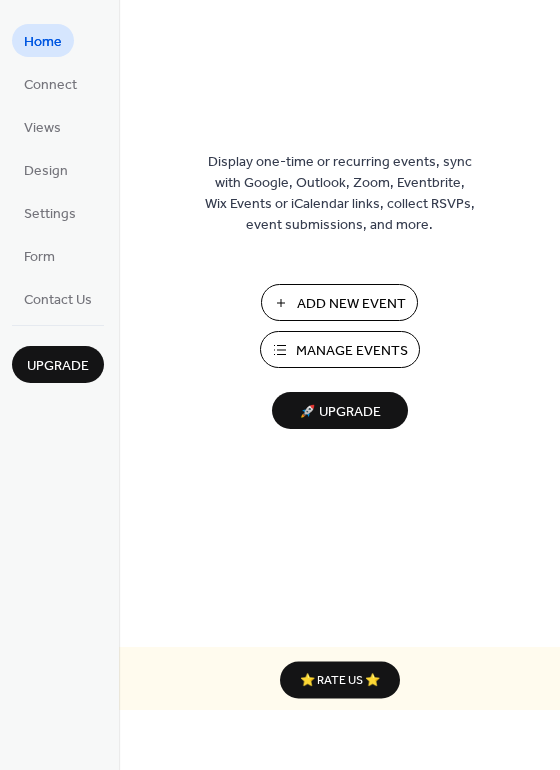 click on "Manage Events" at bounding box center [352, 351] 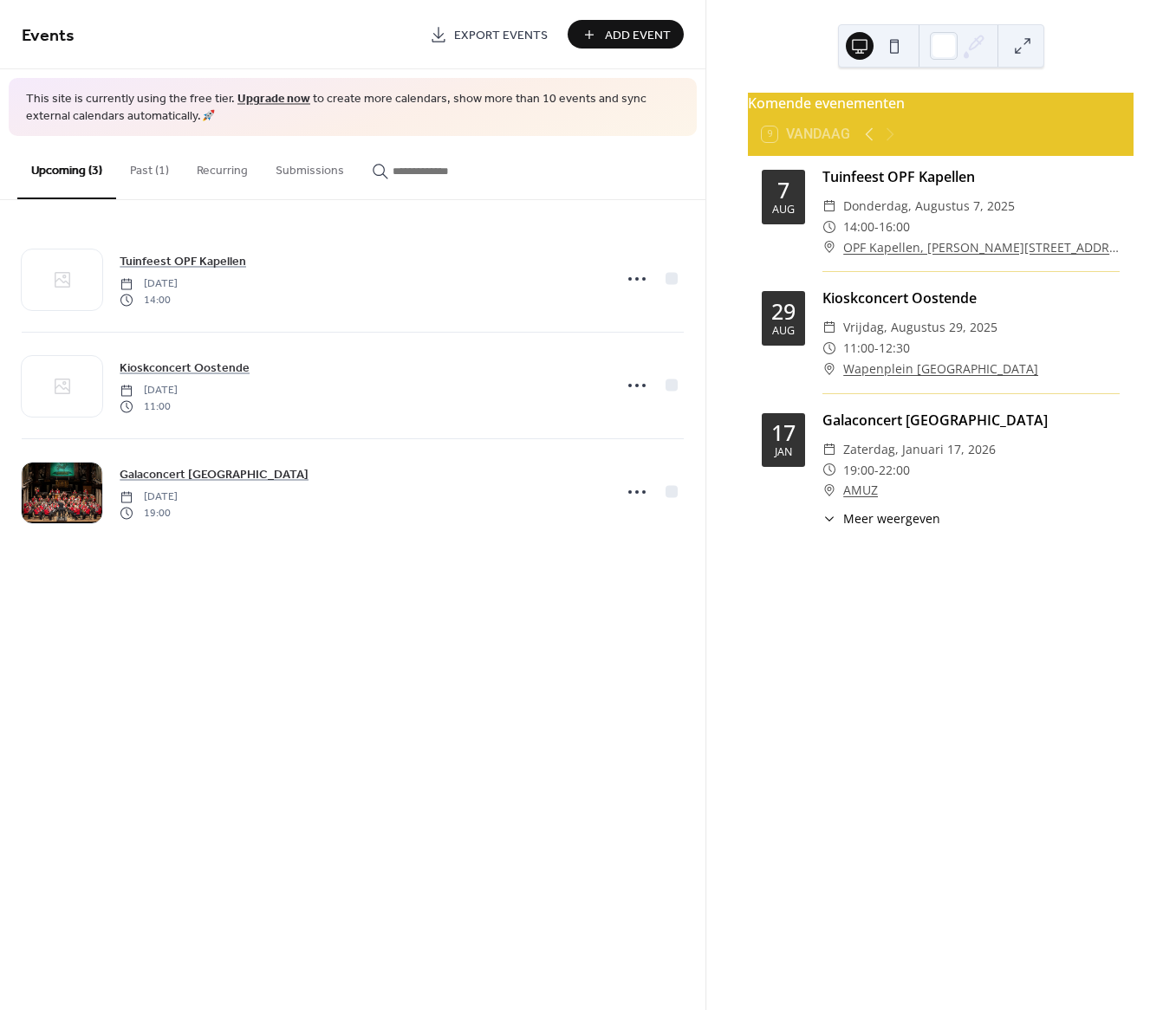 scroll, scrollTop: 0, scrollLeft: 0, axis: both 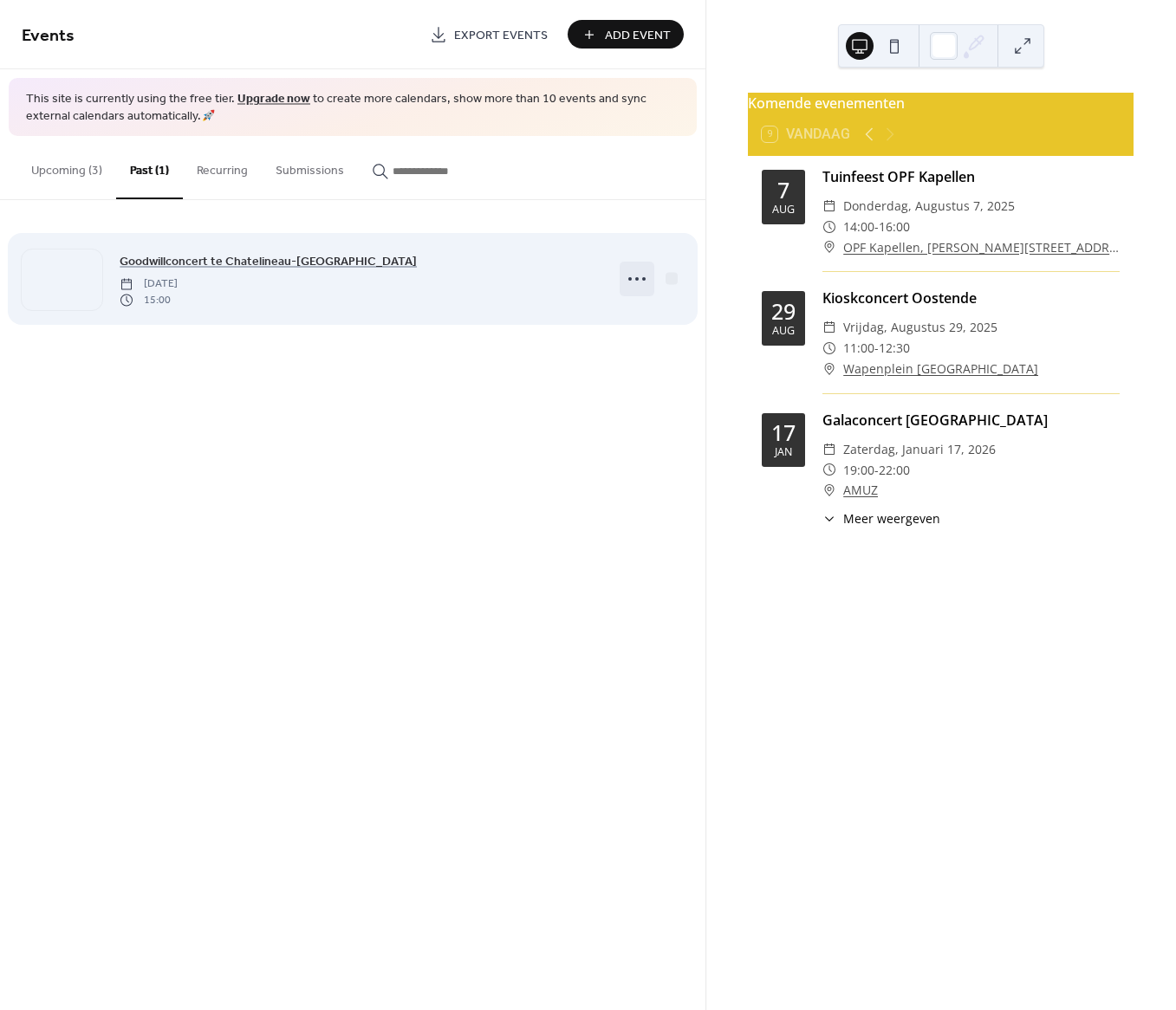 click 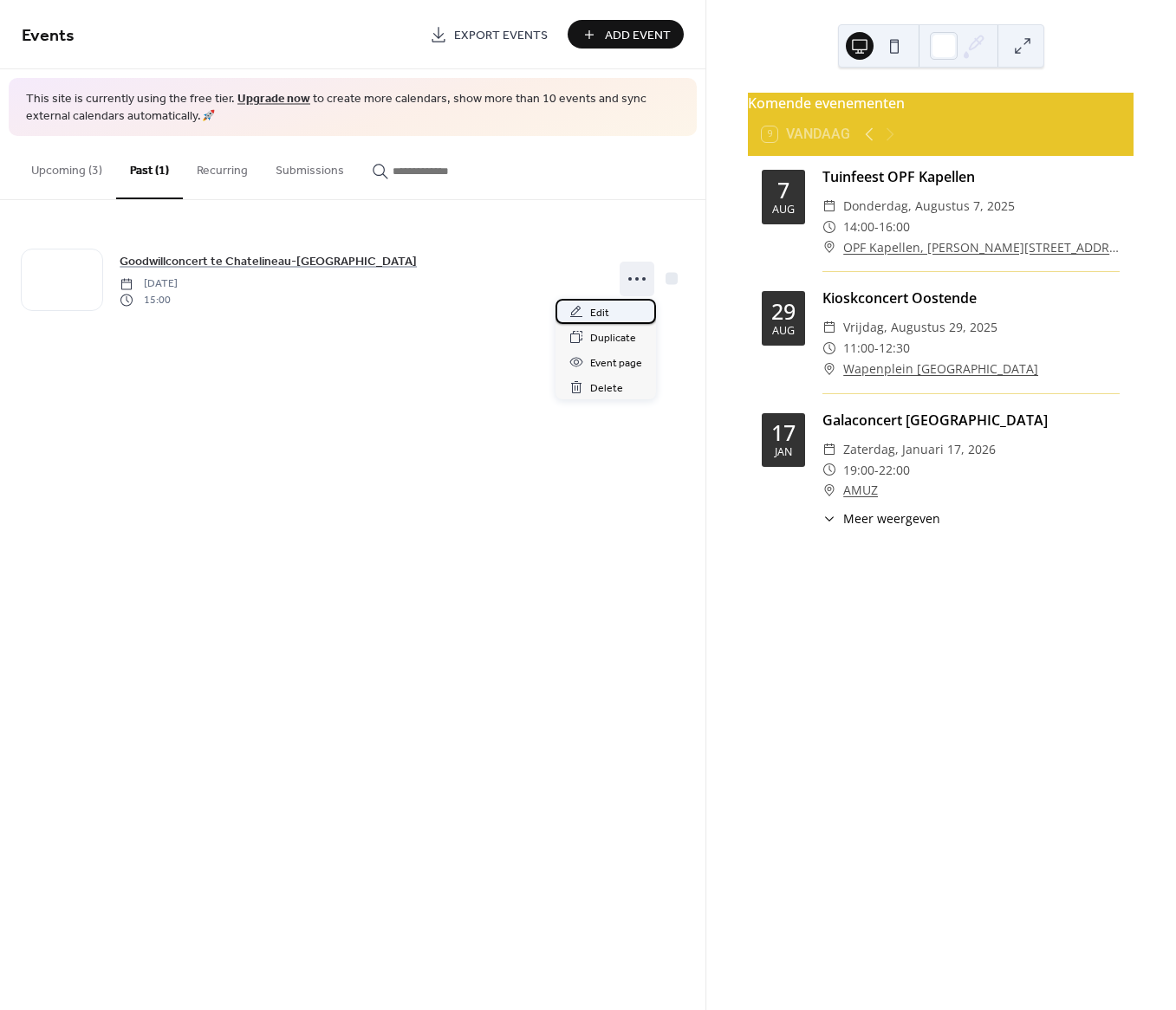 click on "Edit" at bounding box center (600, 313) 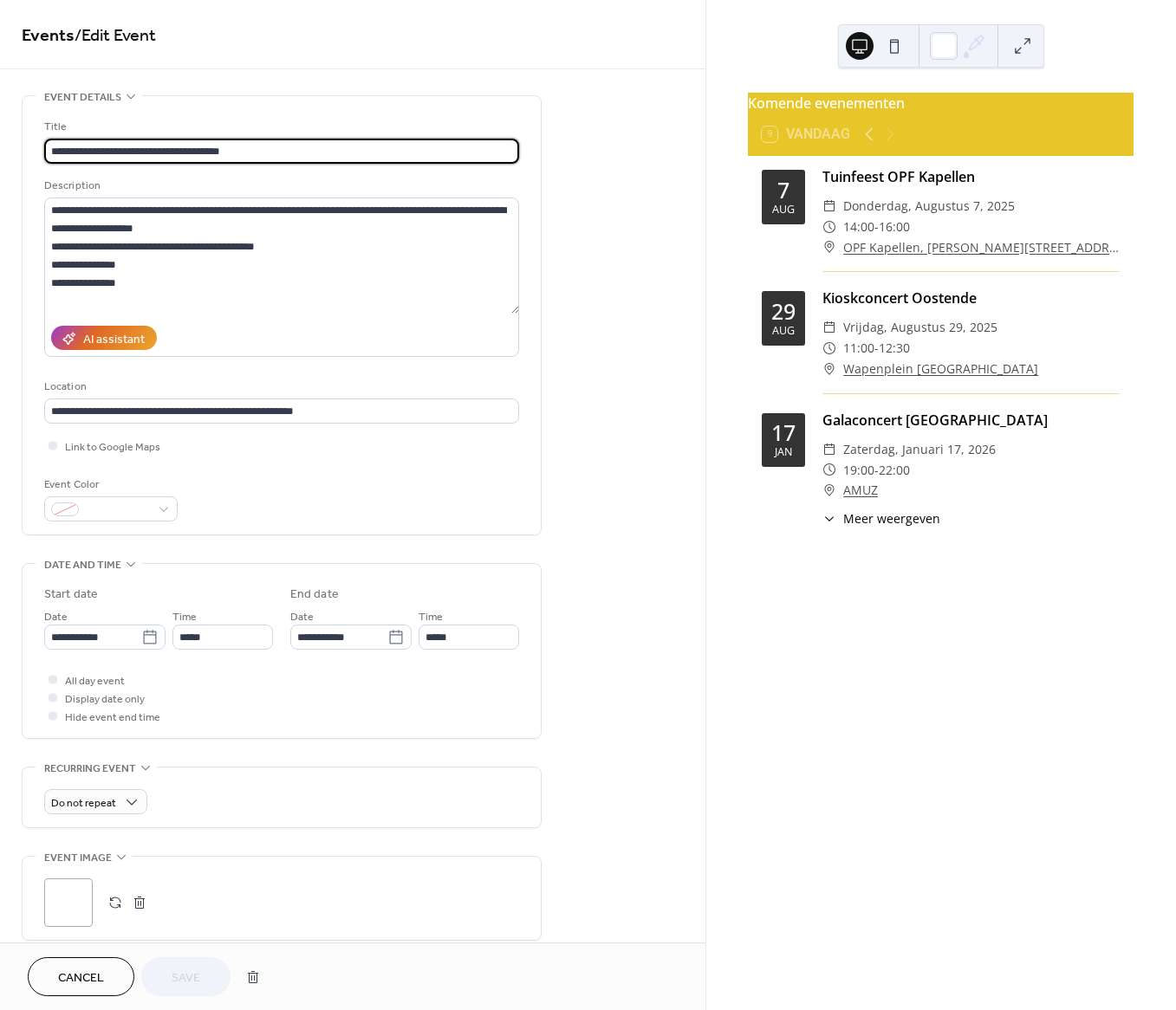 drag, startPoint x: 259, startPoint y: 152, endPoint x: -108, endPoint y: 139, distance: 367.23017 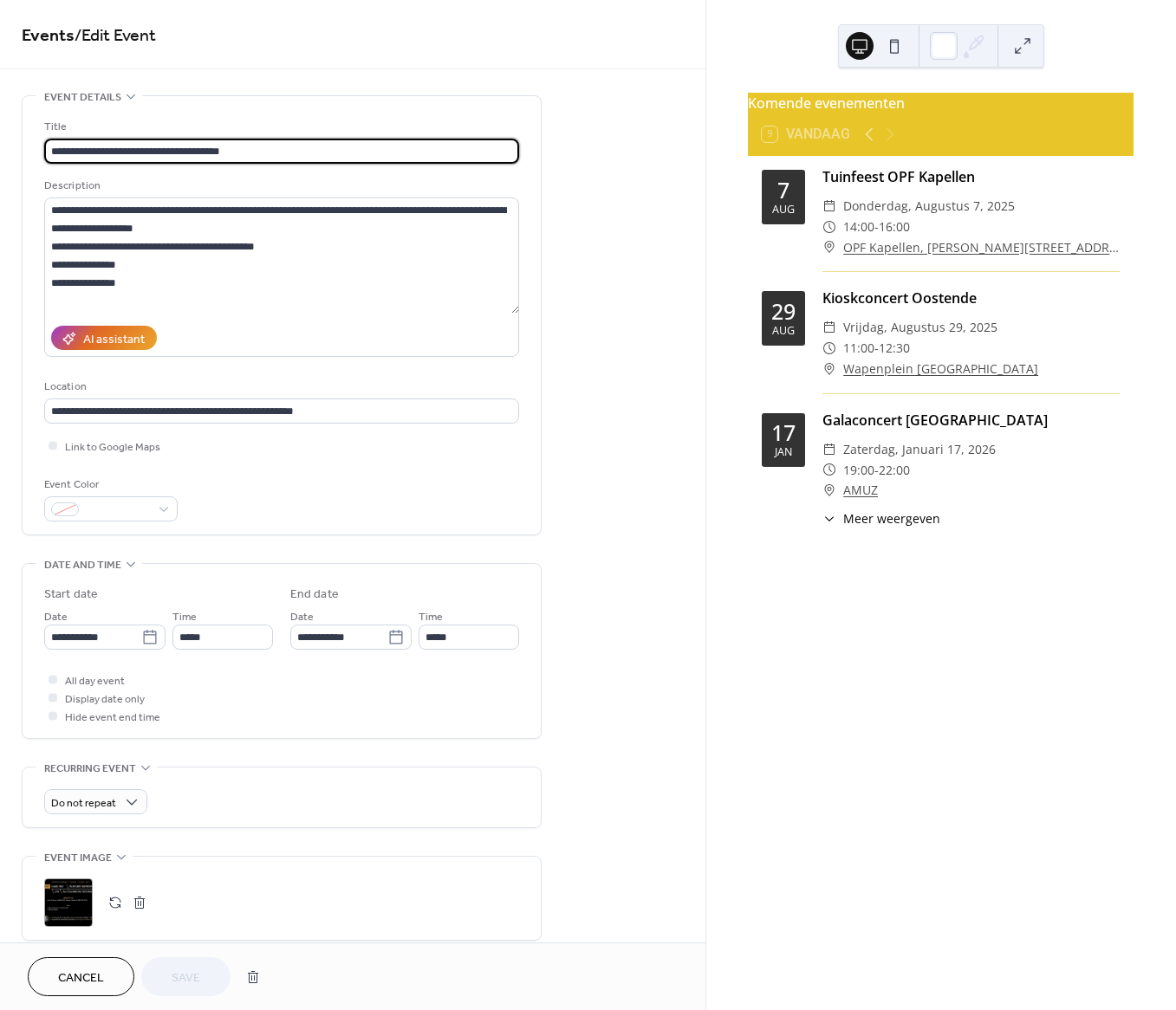 click on "**********" at bounding box center [588, 505] 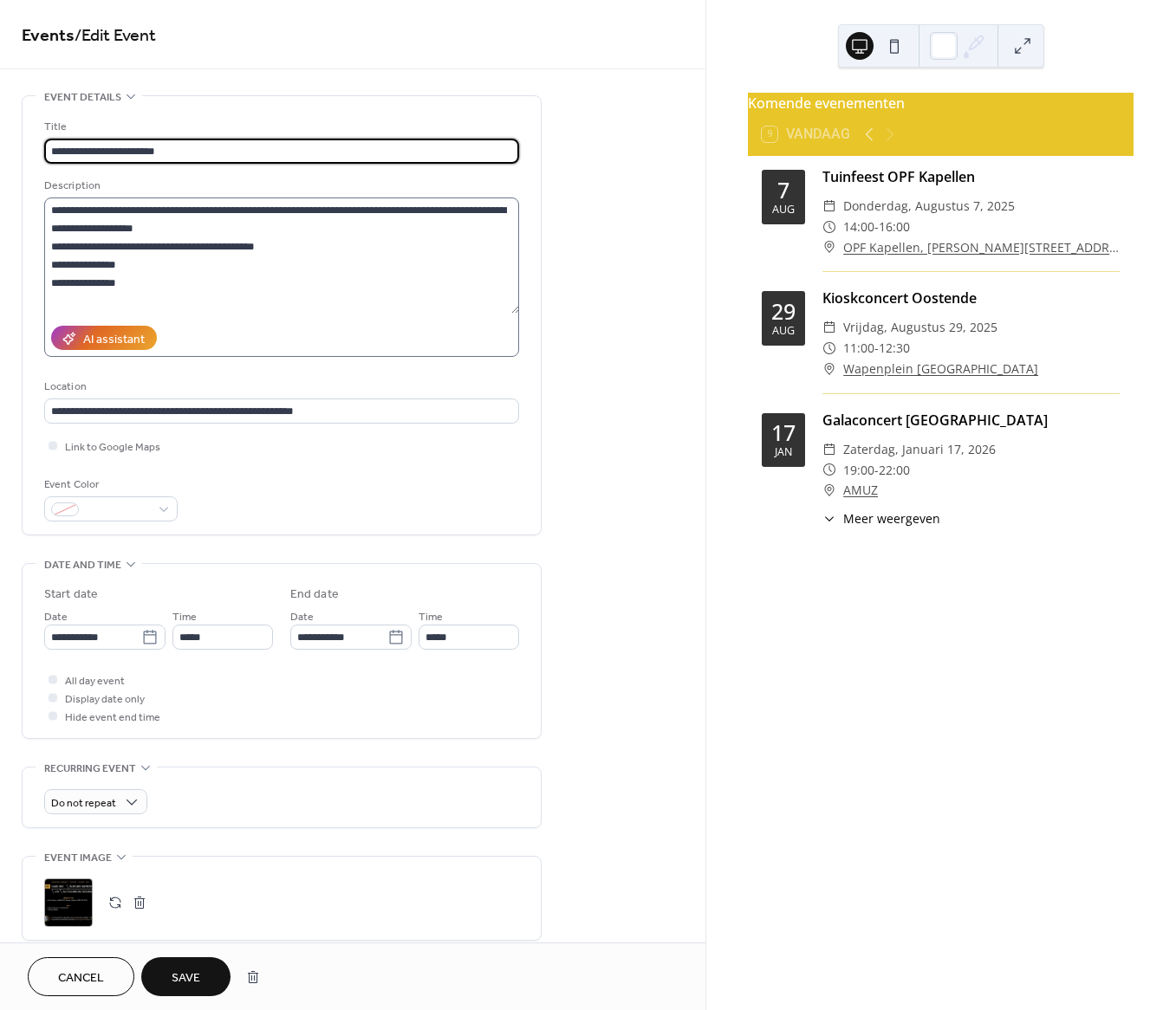 type on "**********" 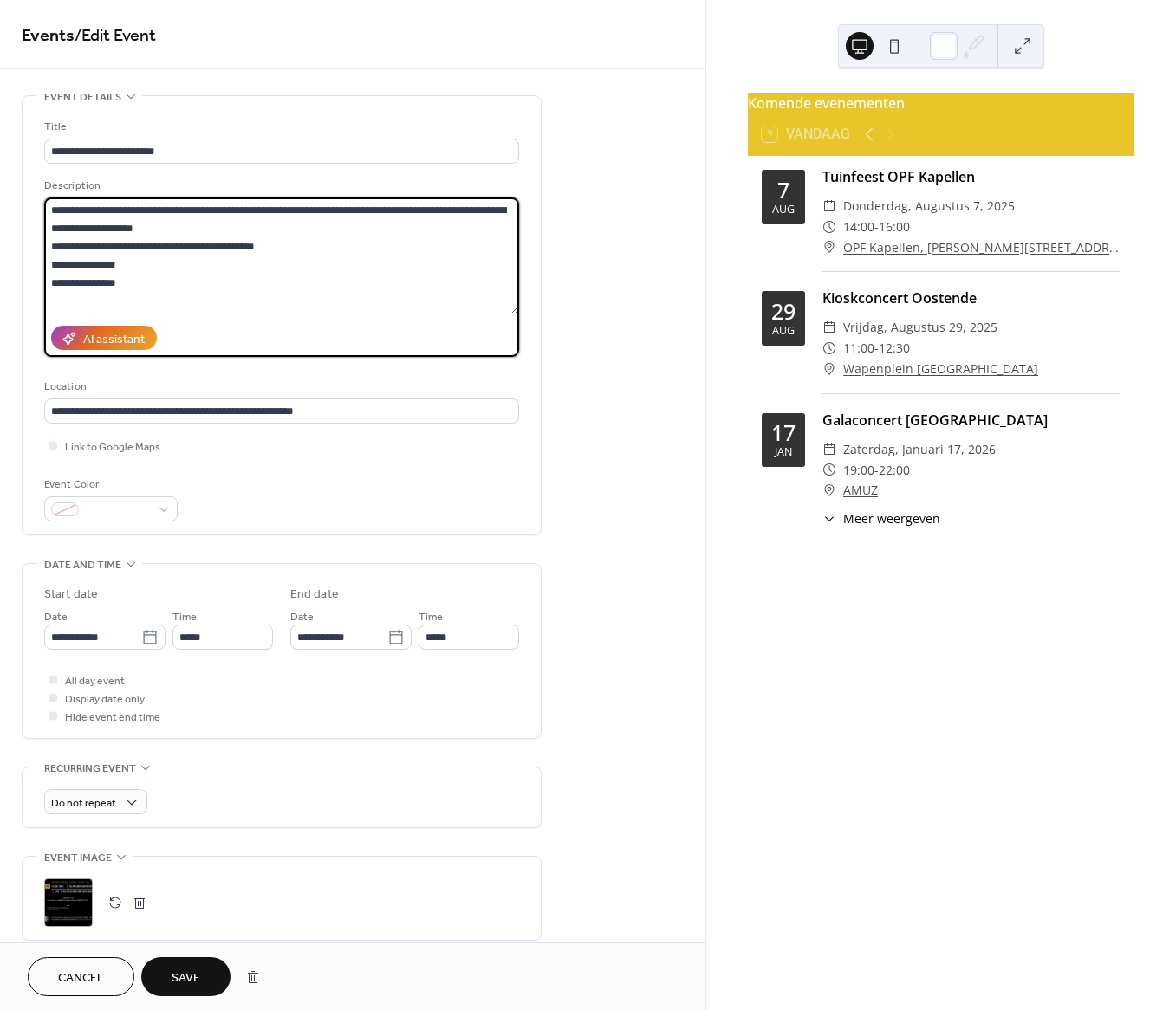 drag, startPoint x: 53, startPoint y: 213, endPoint x: 152, endPoint y: 290, distance: 125.4193 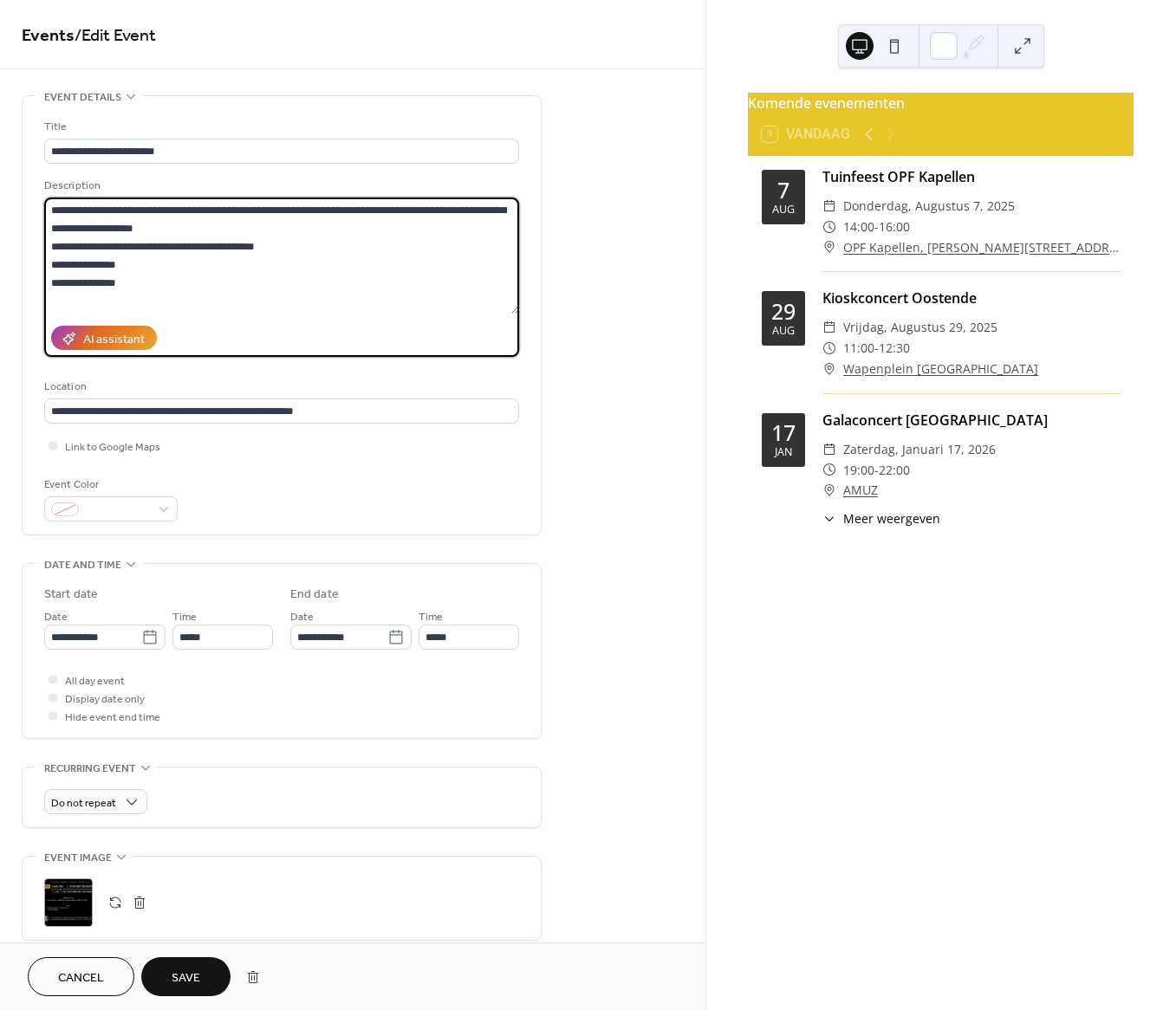 click on "**********" at bounding box center (282, 256) 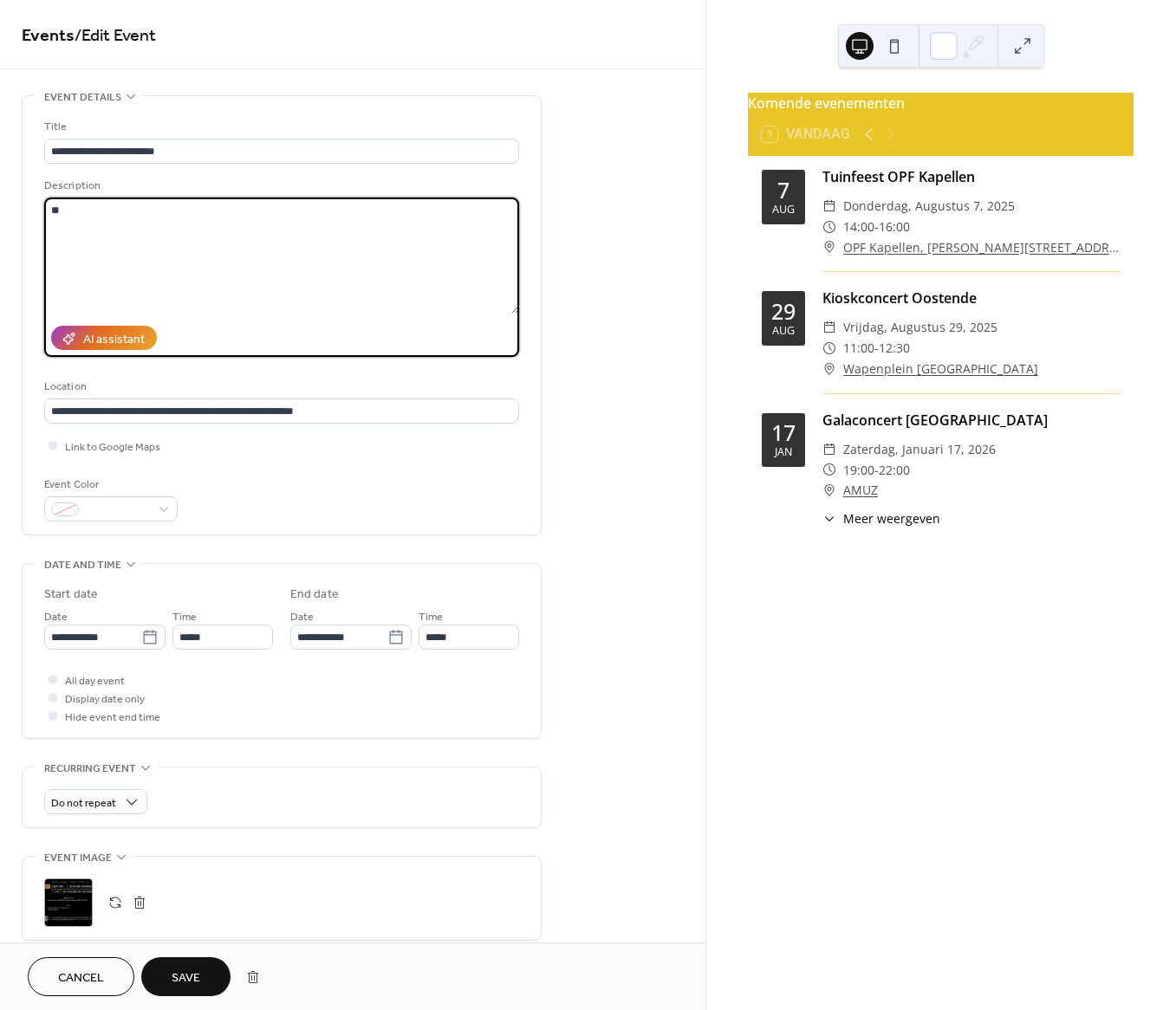 type on "*" 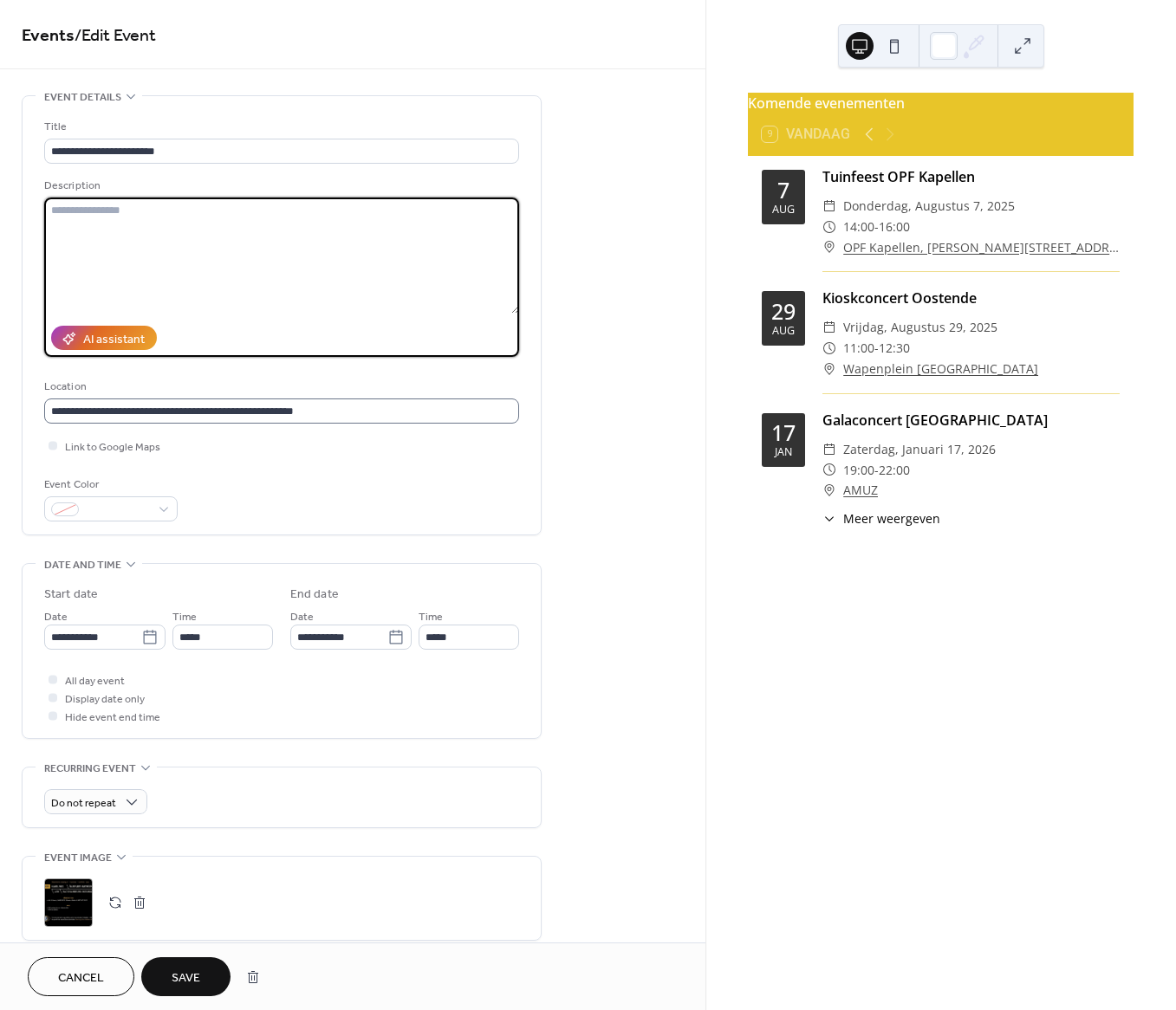 type 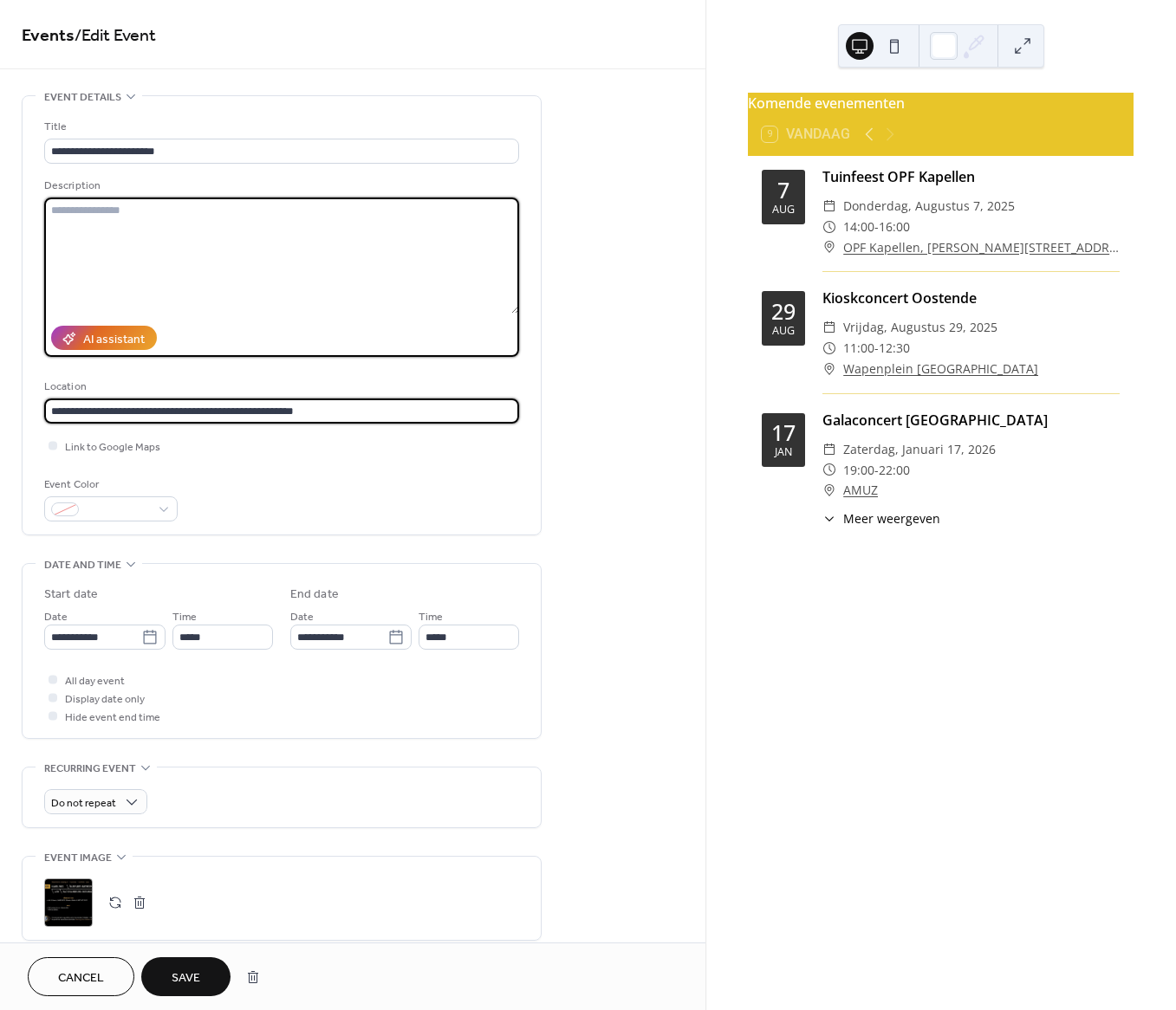 scroll, scrollTop: 3, scrollLeft: 0, axis: vertical 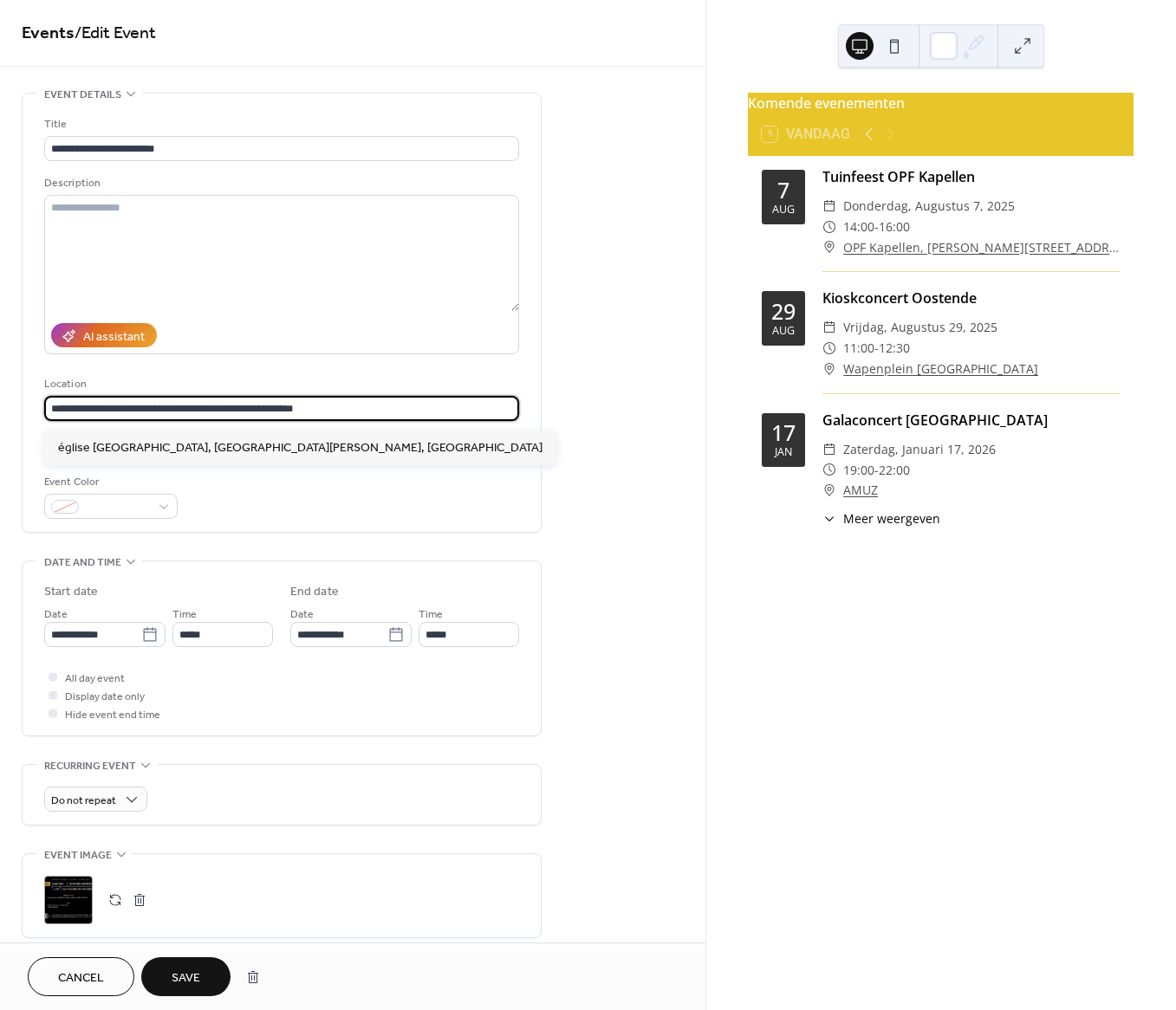 drag, startPoint x: 335, startPoint y: 411, endPoint x: -98, endPoint y: 412, distance: 433.001 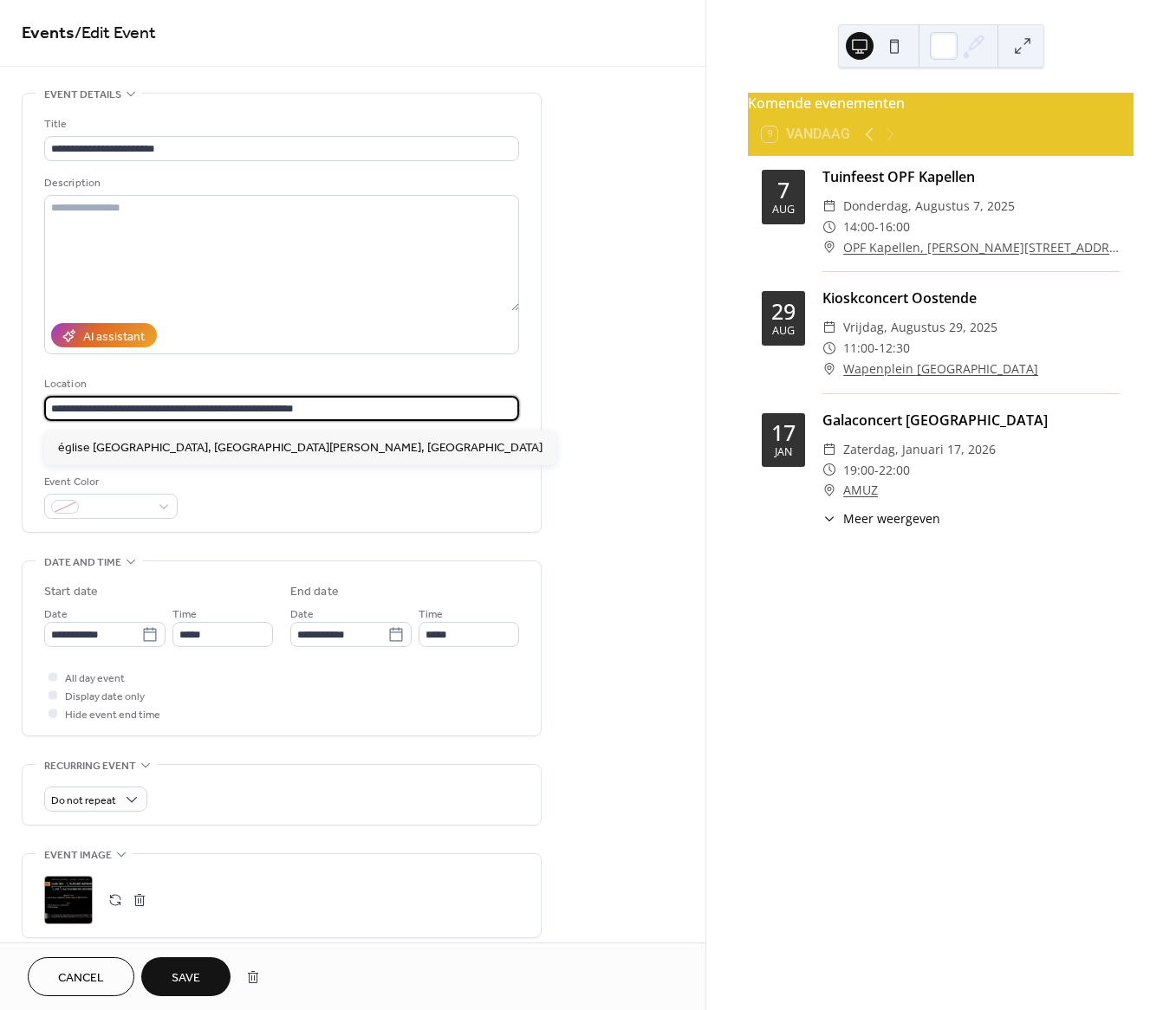 click on "**********" at bounding box center (588, 505) 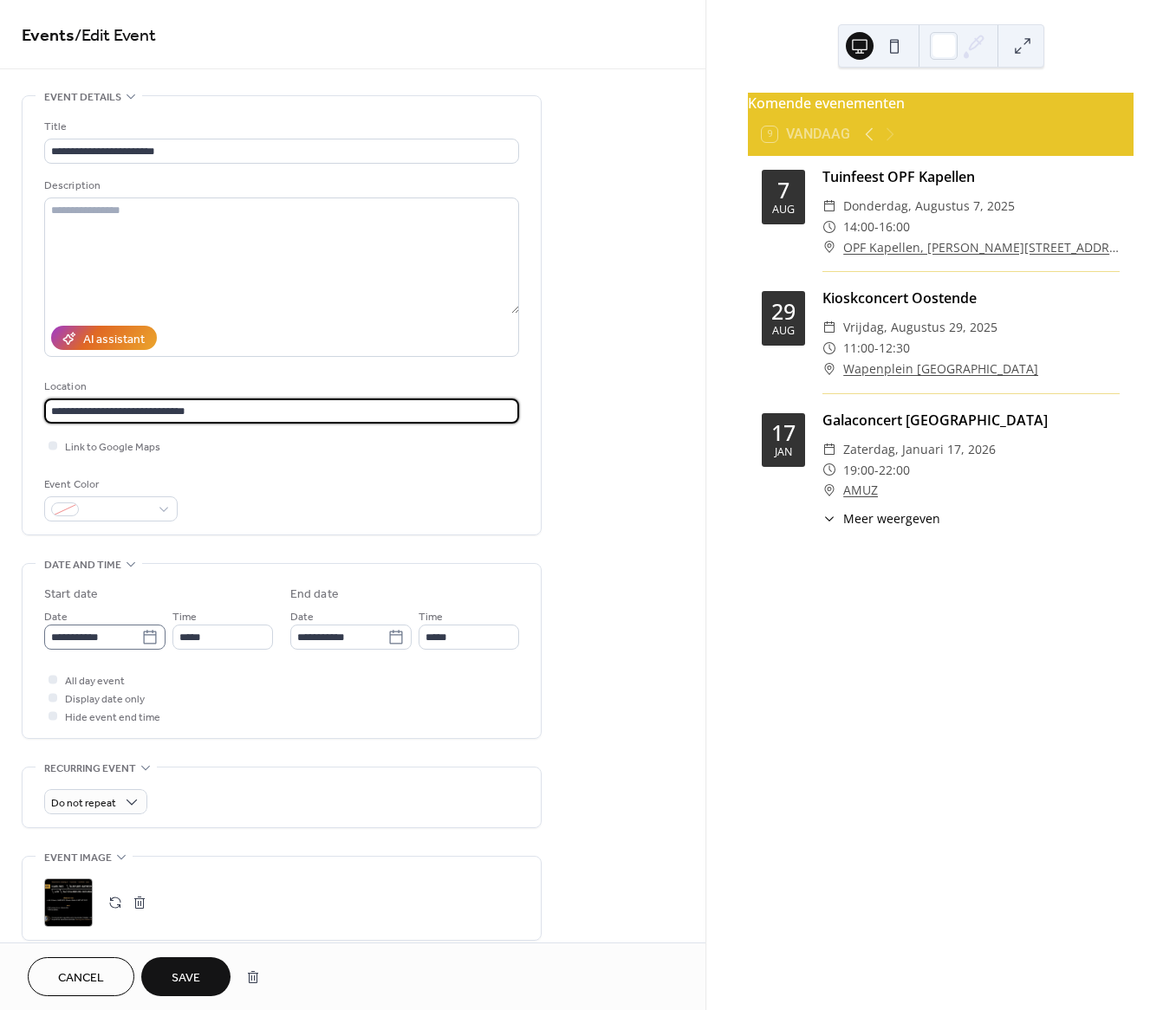 type on "**********" 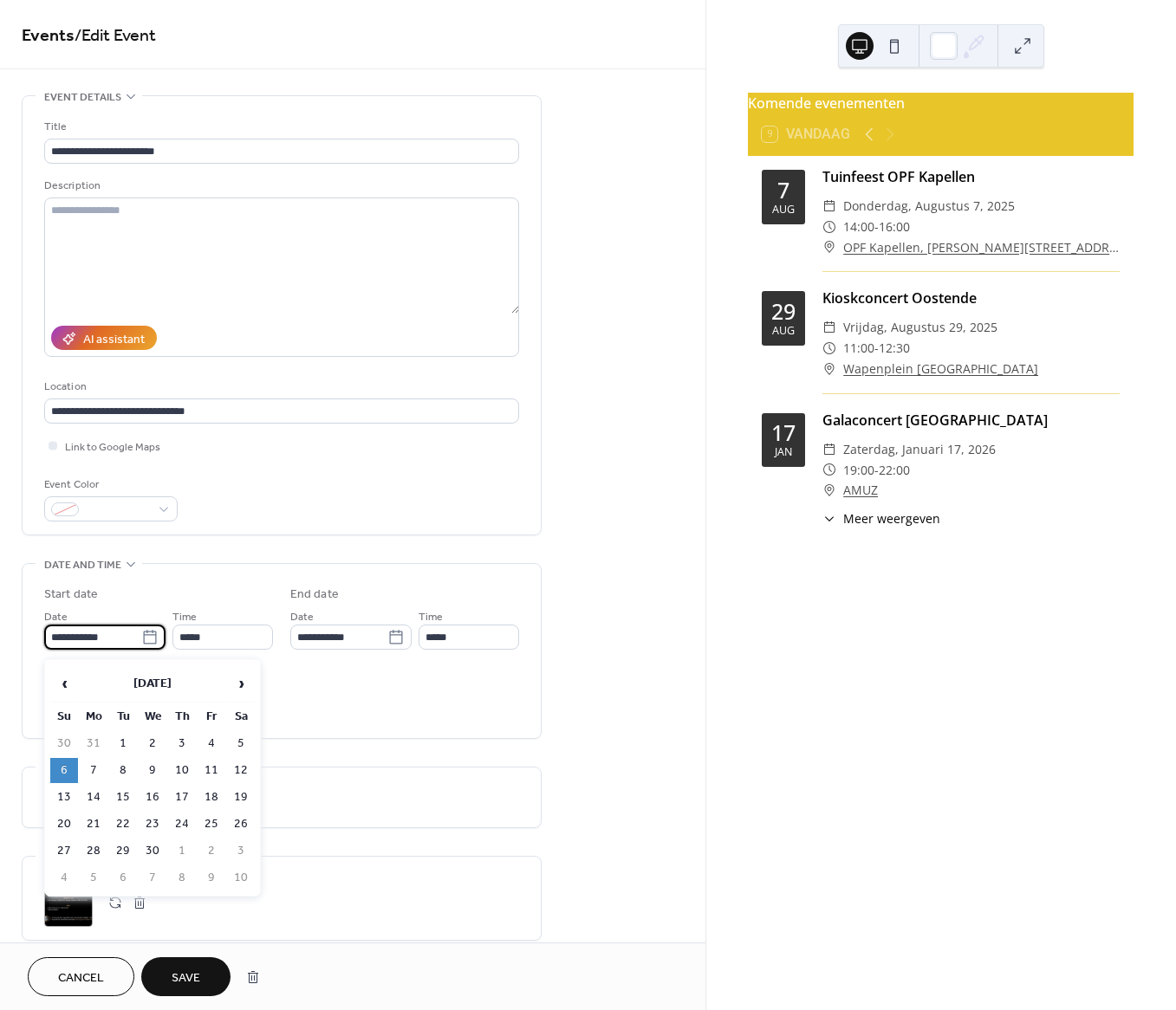 scroll, scrollTop: 1, scrollLeft: 0, axis: vertical 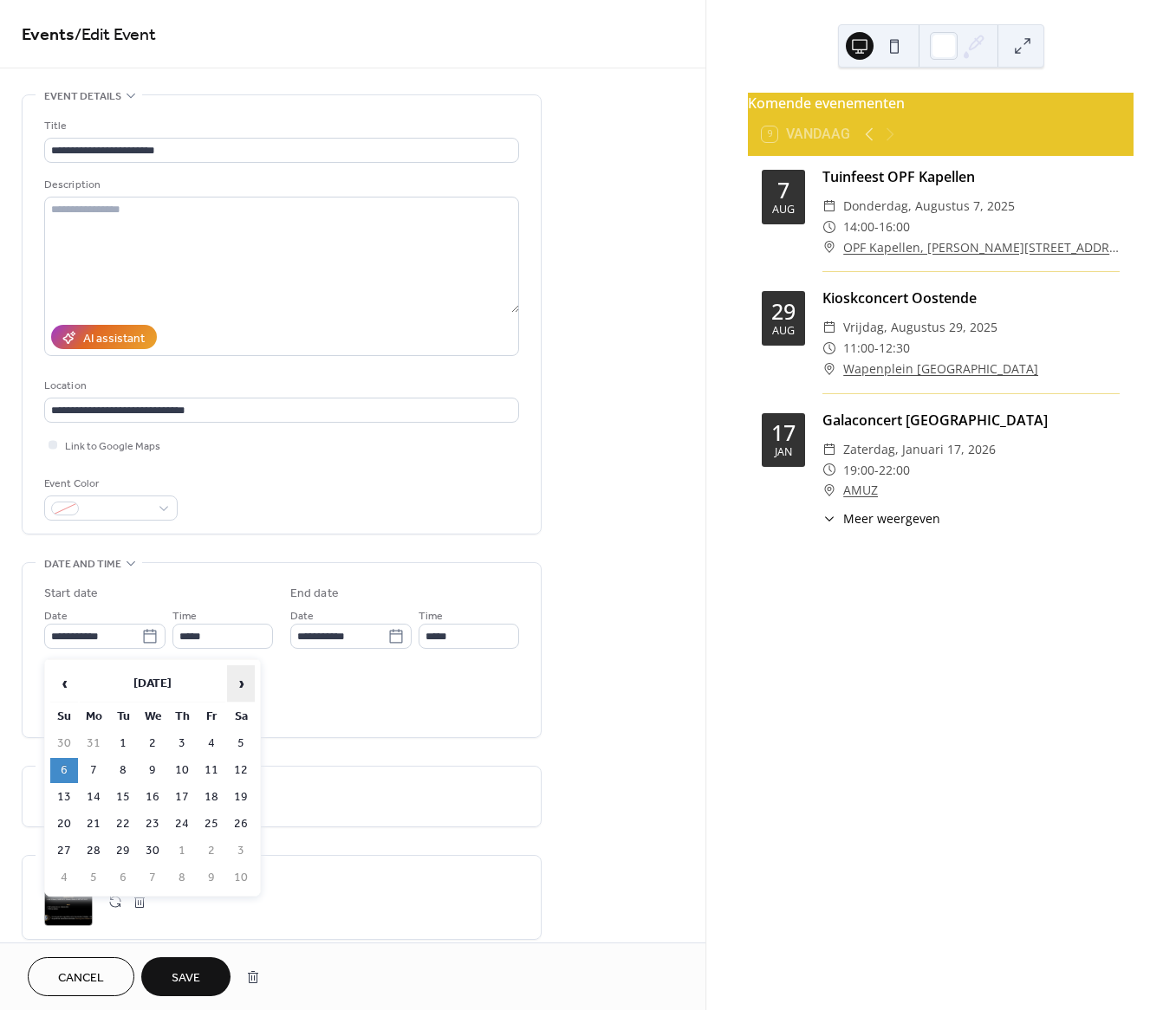 click on "›" at bounding box center (241, 683) 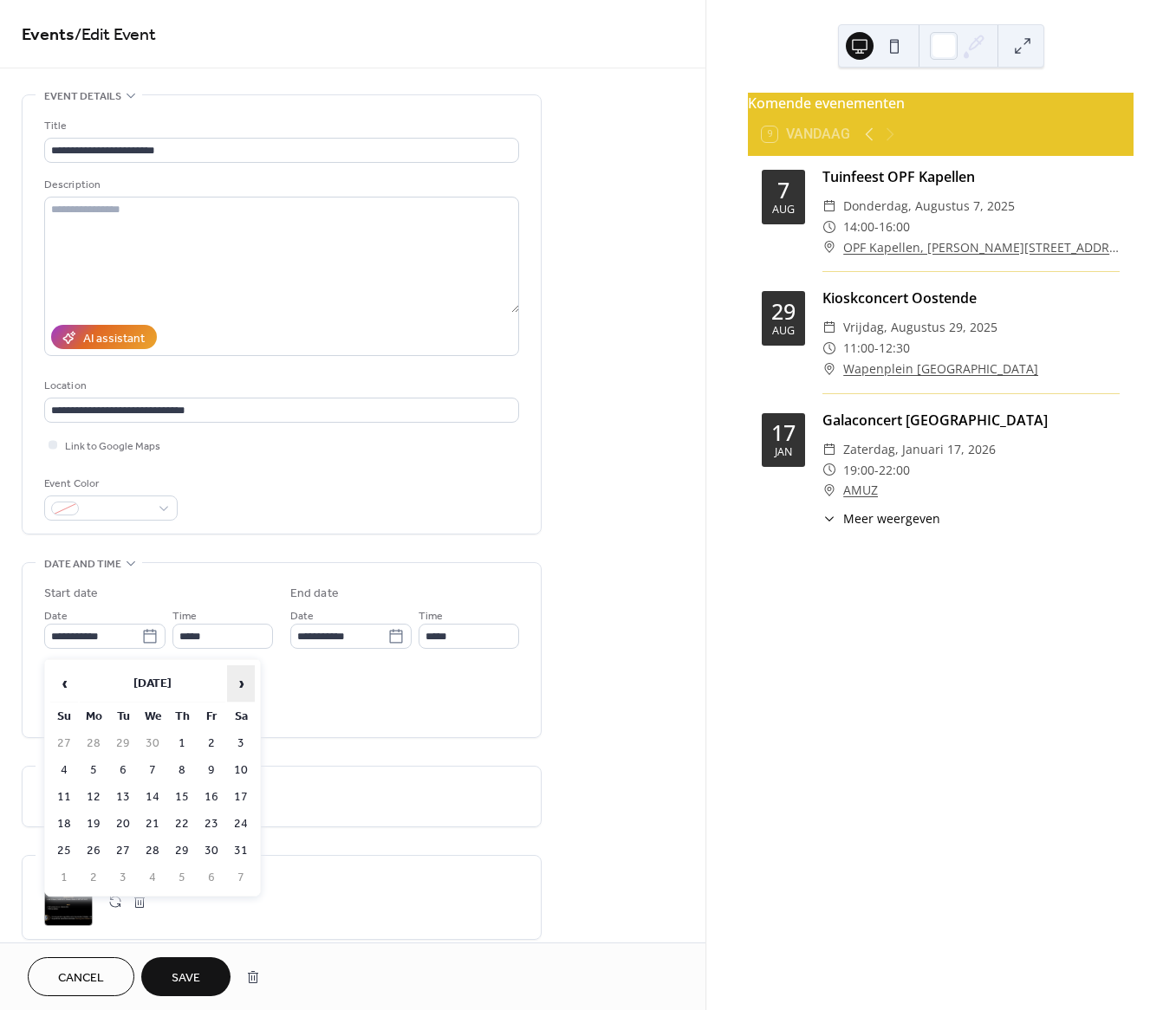 click on "›" at bounding box center [241, 683] 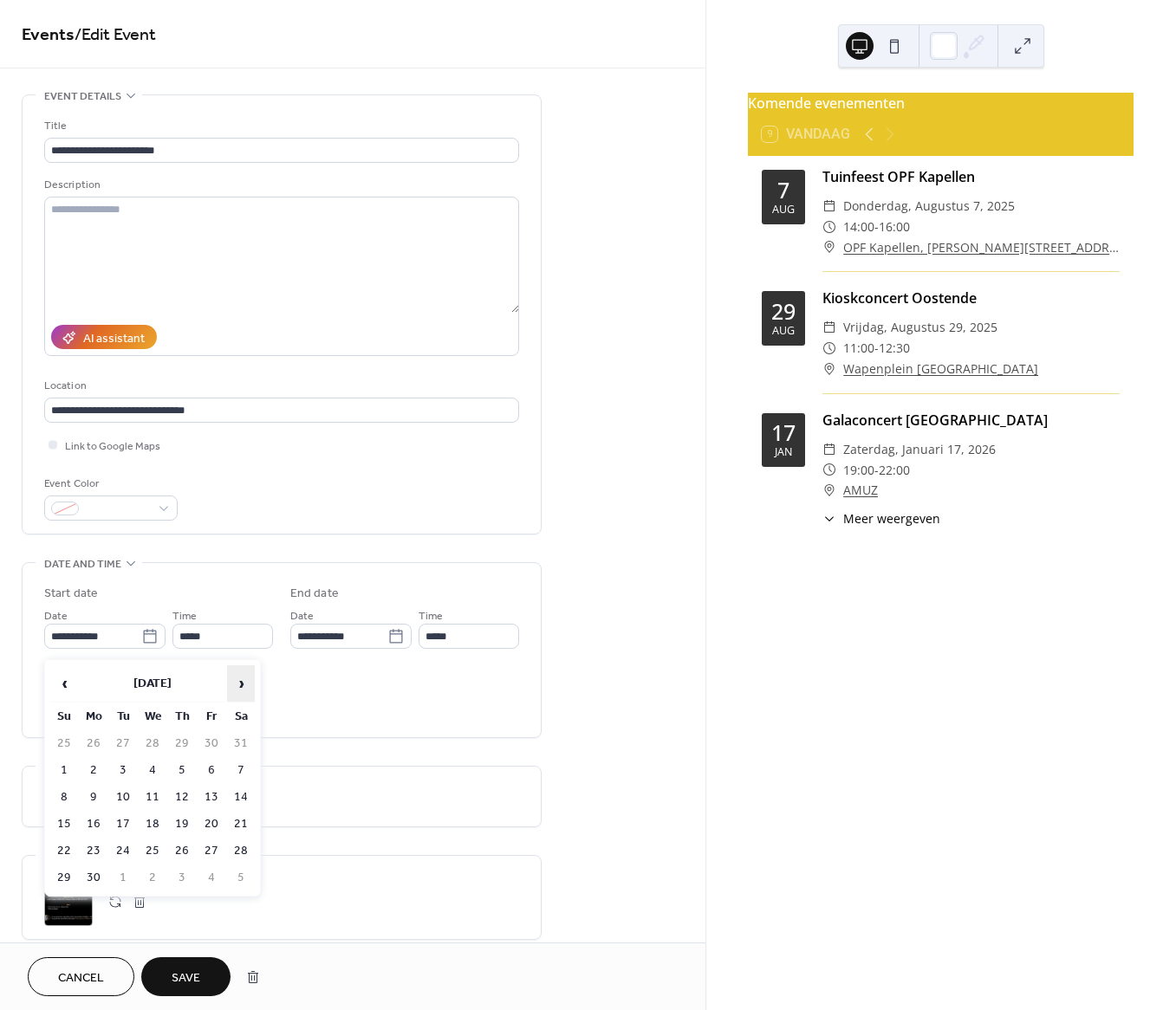 click on "›" at bounding box center [241, 683] 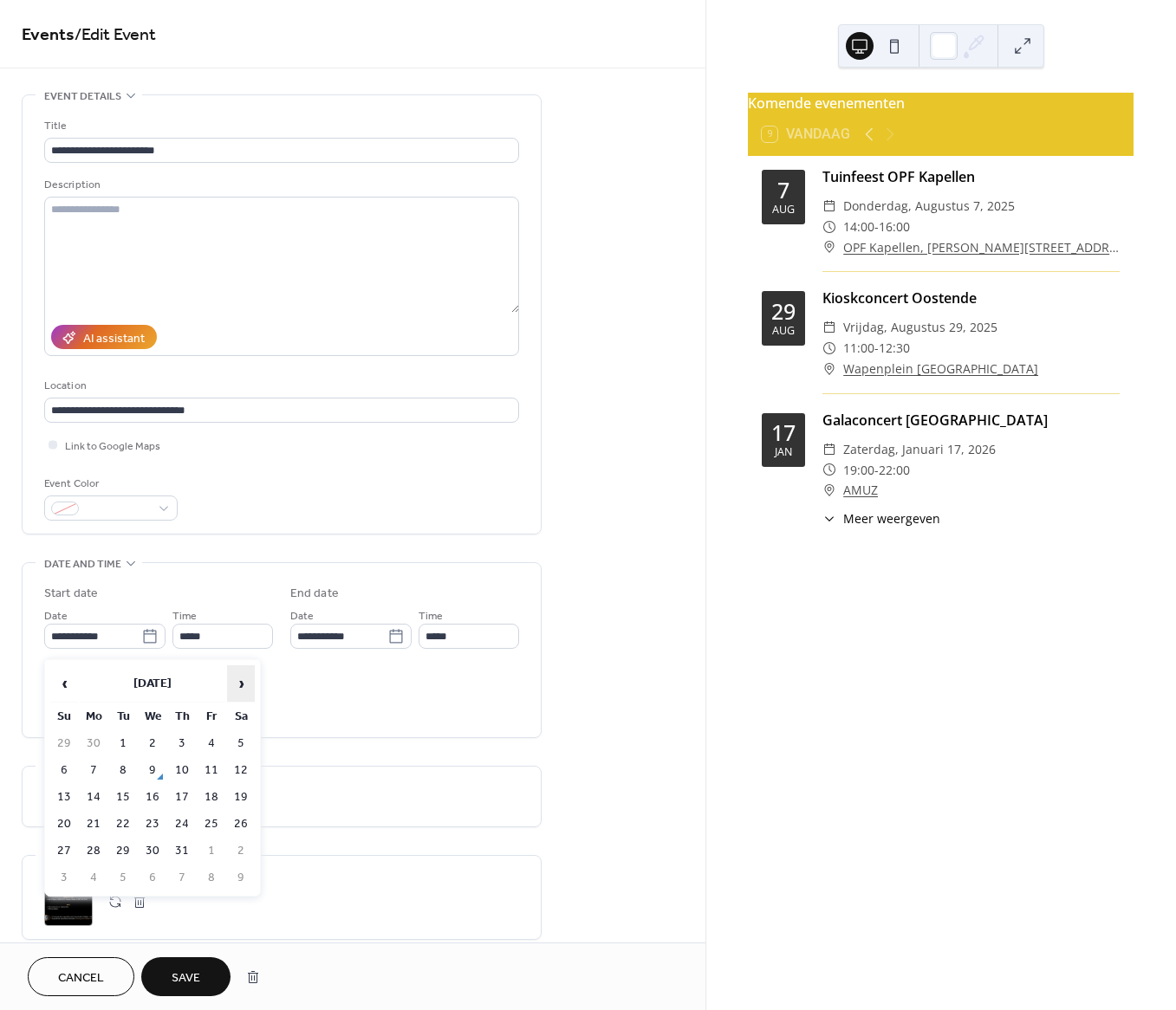 click on "›" at bounding box center (241, 683) 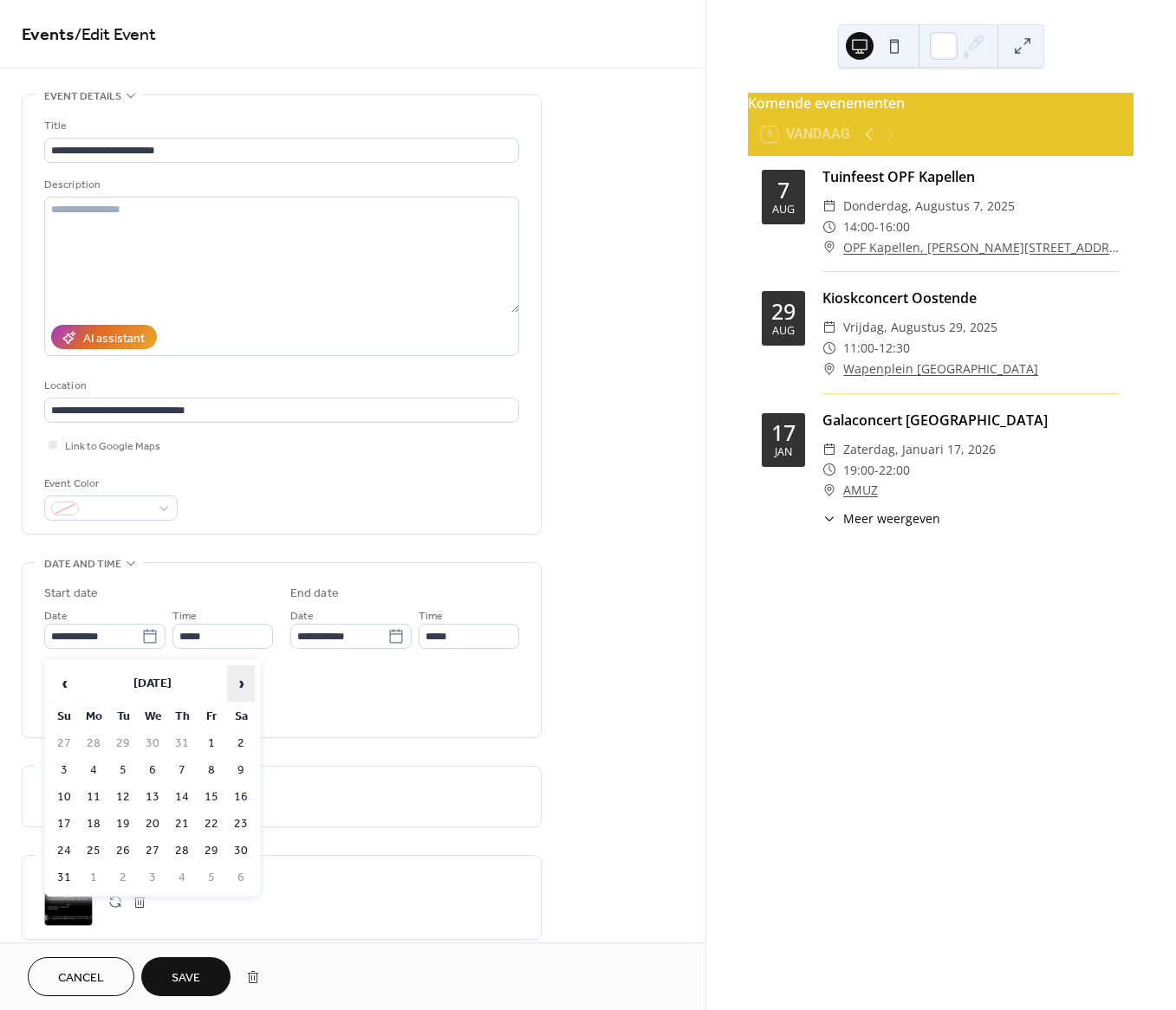 click on "›" at bounding box center (241, 683) 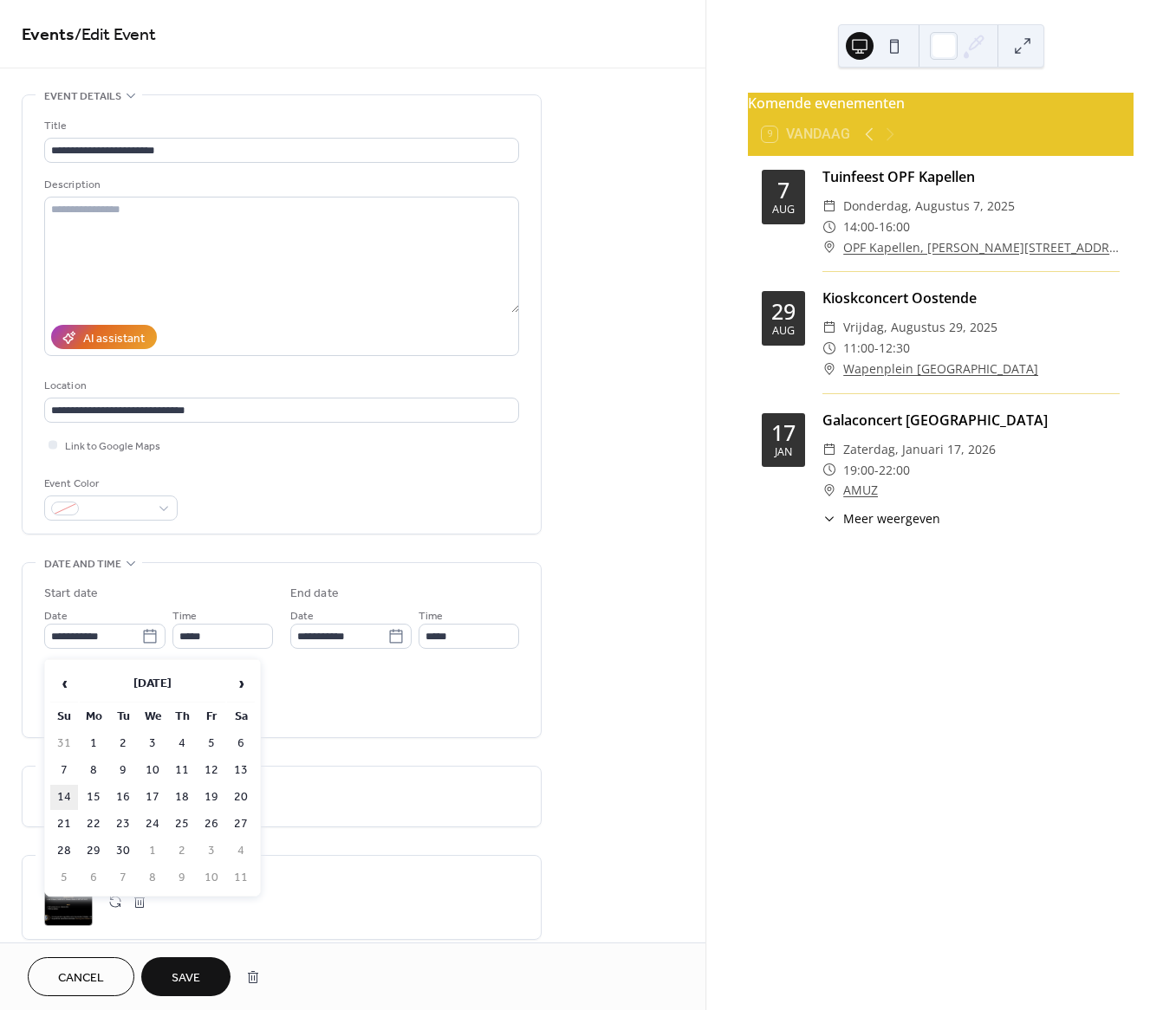 click on "14" at bounding box center [64, 797] 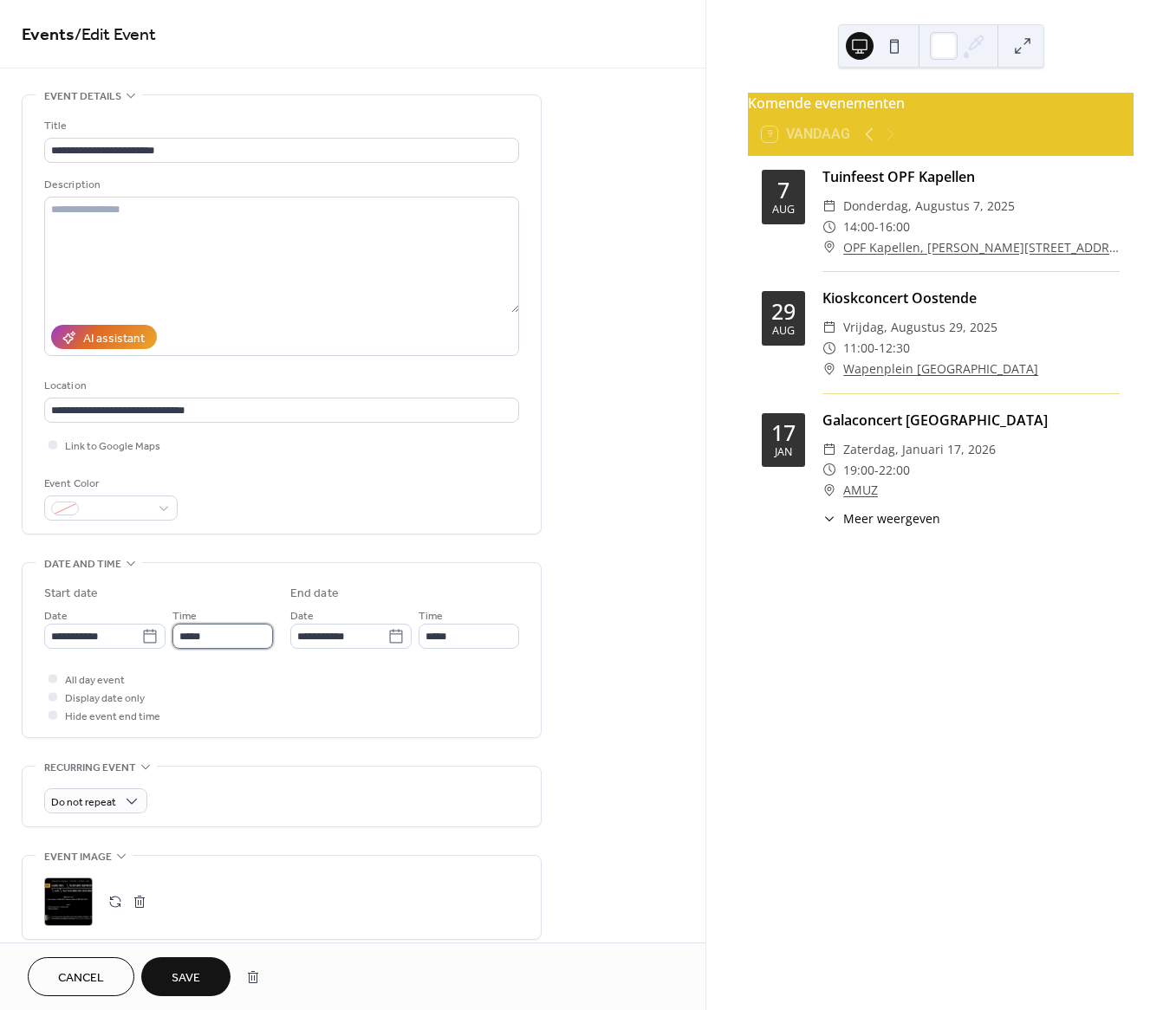 click on "*****" at bounding box center [223, 636] 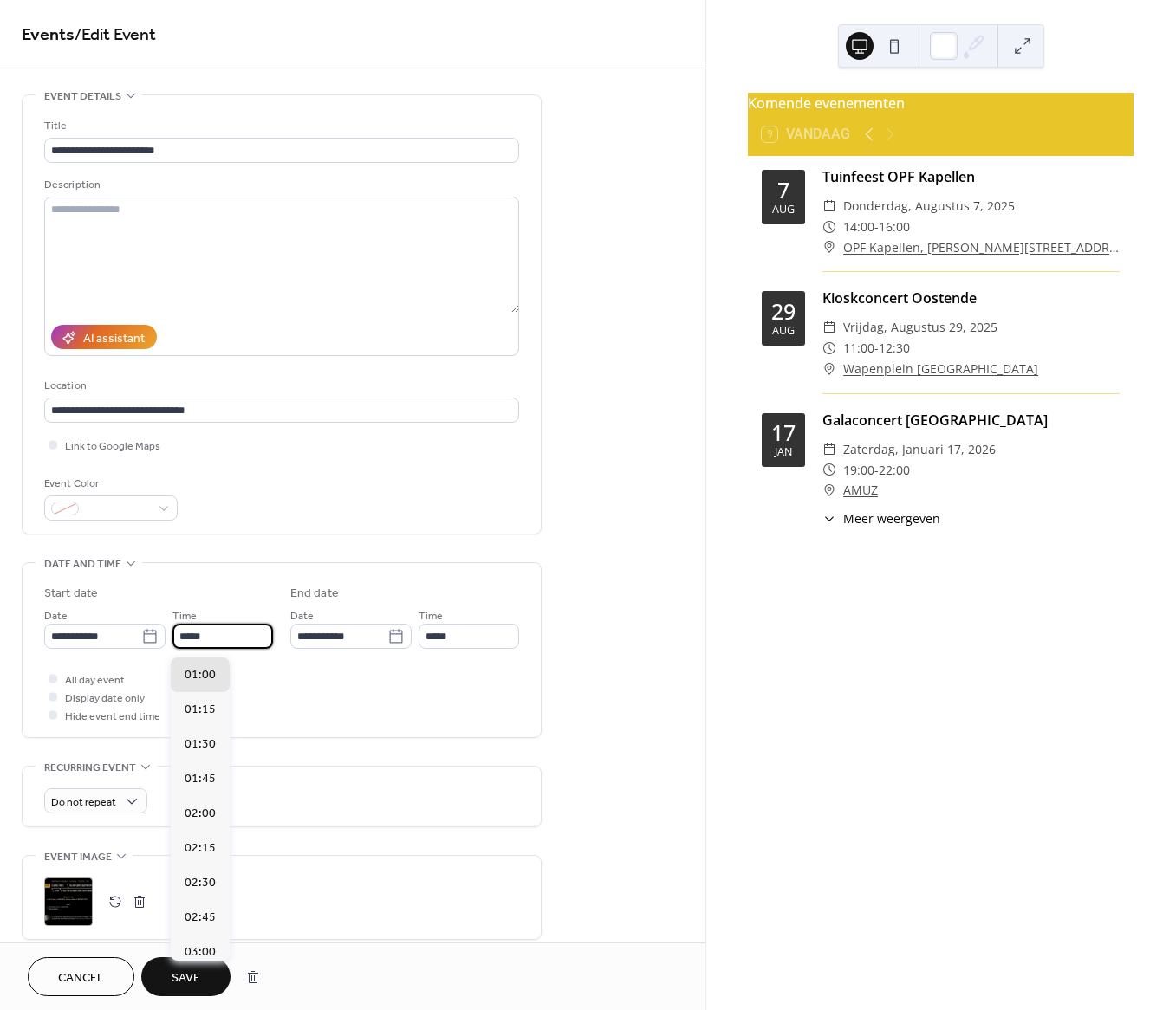 scroll, scrollTop: 1940, scrollLeft: 0, axis: vertical 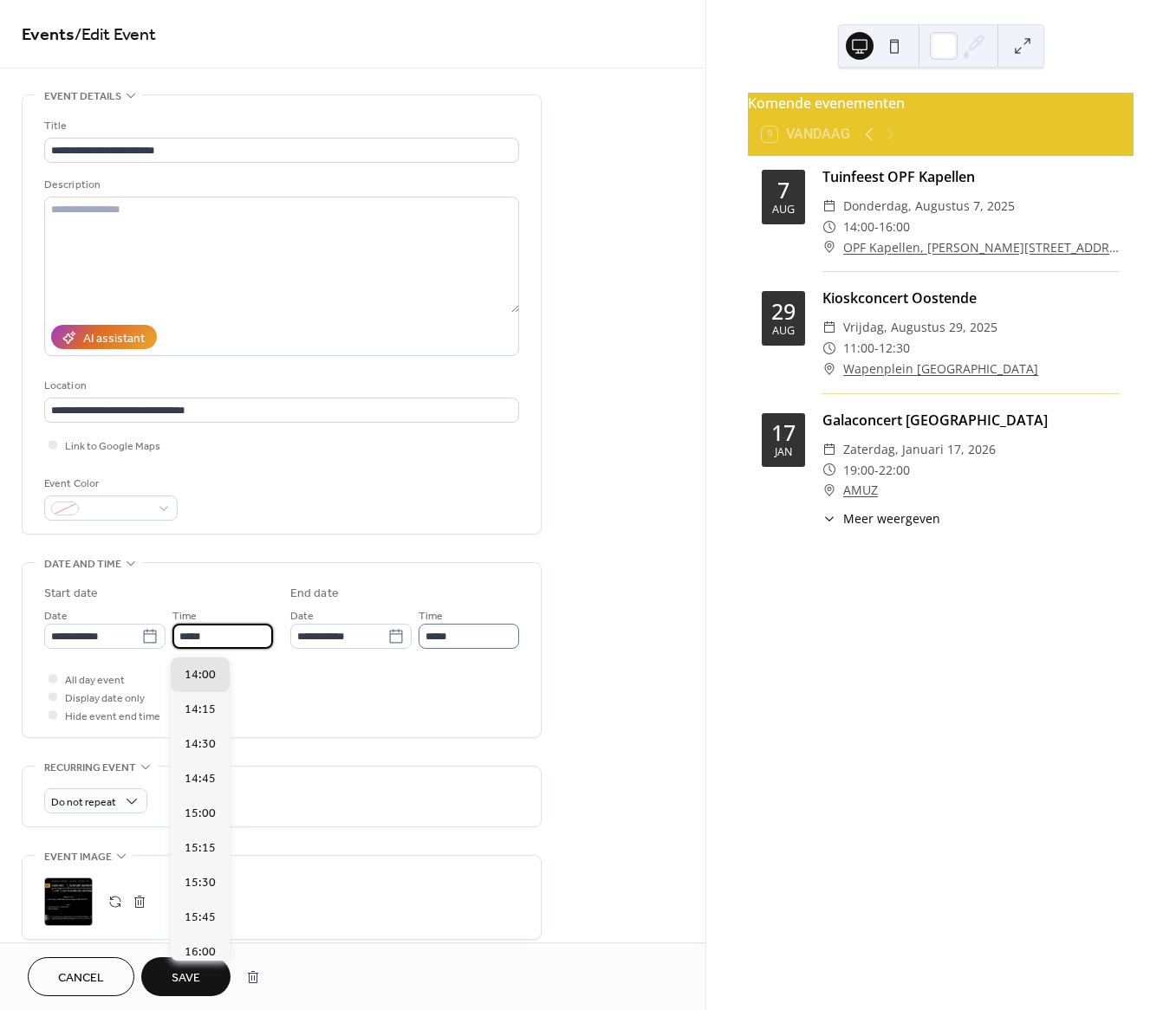 type on "*****" 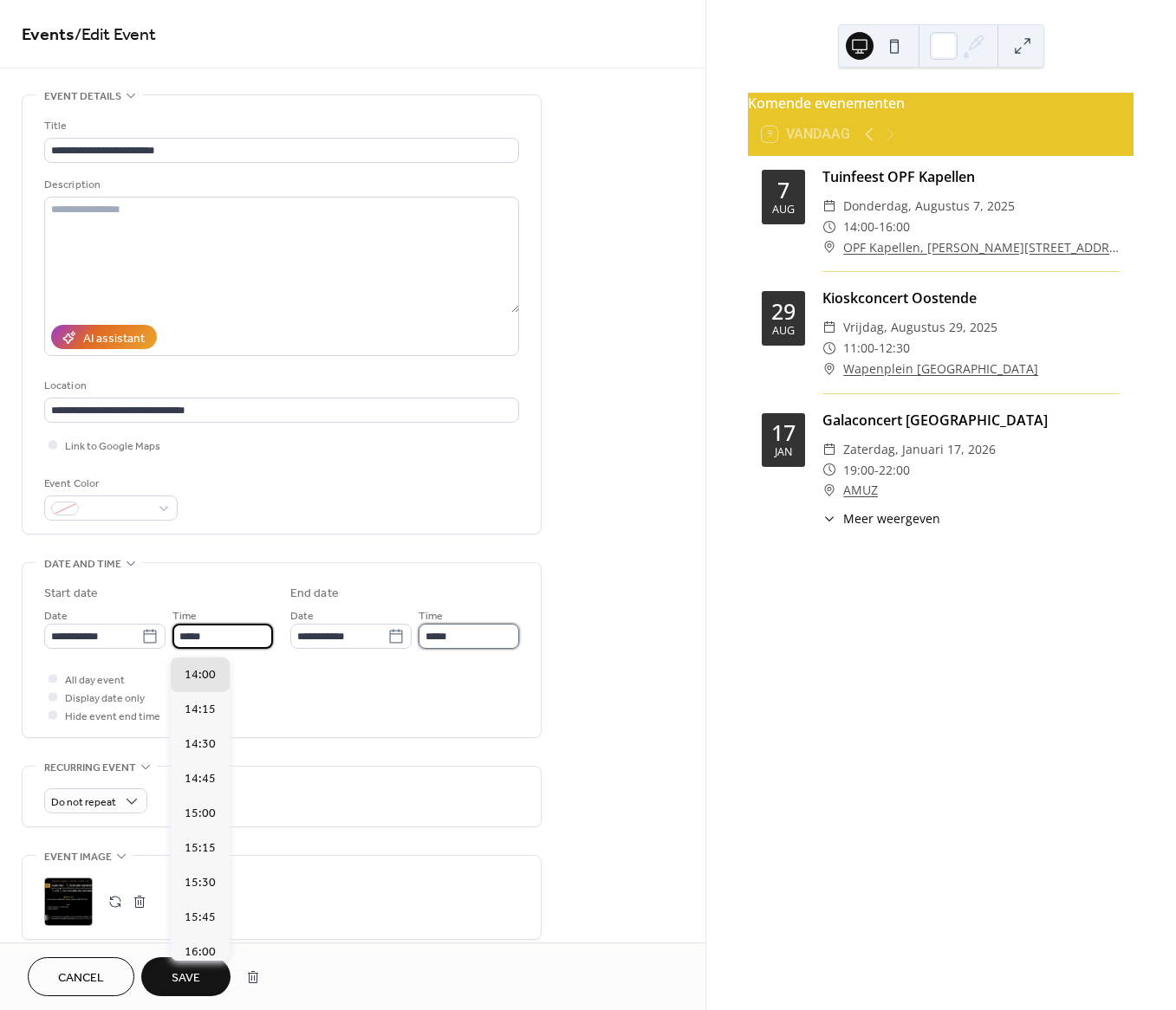 type on "*****" 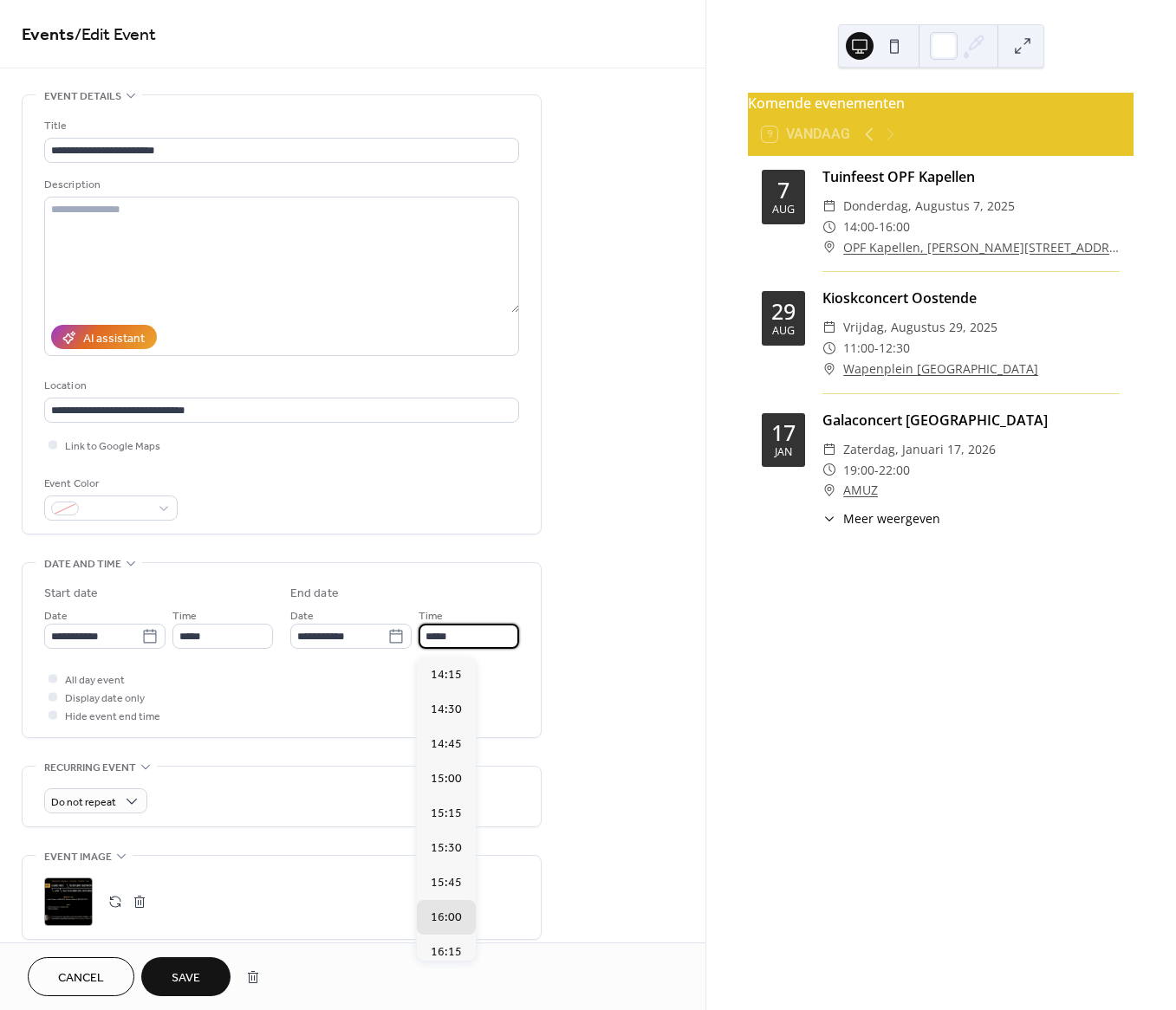click on "*****" at bounding box center (469, 636) 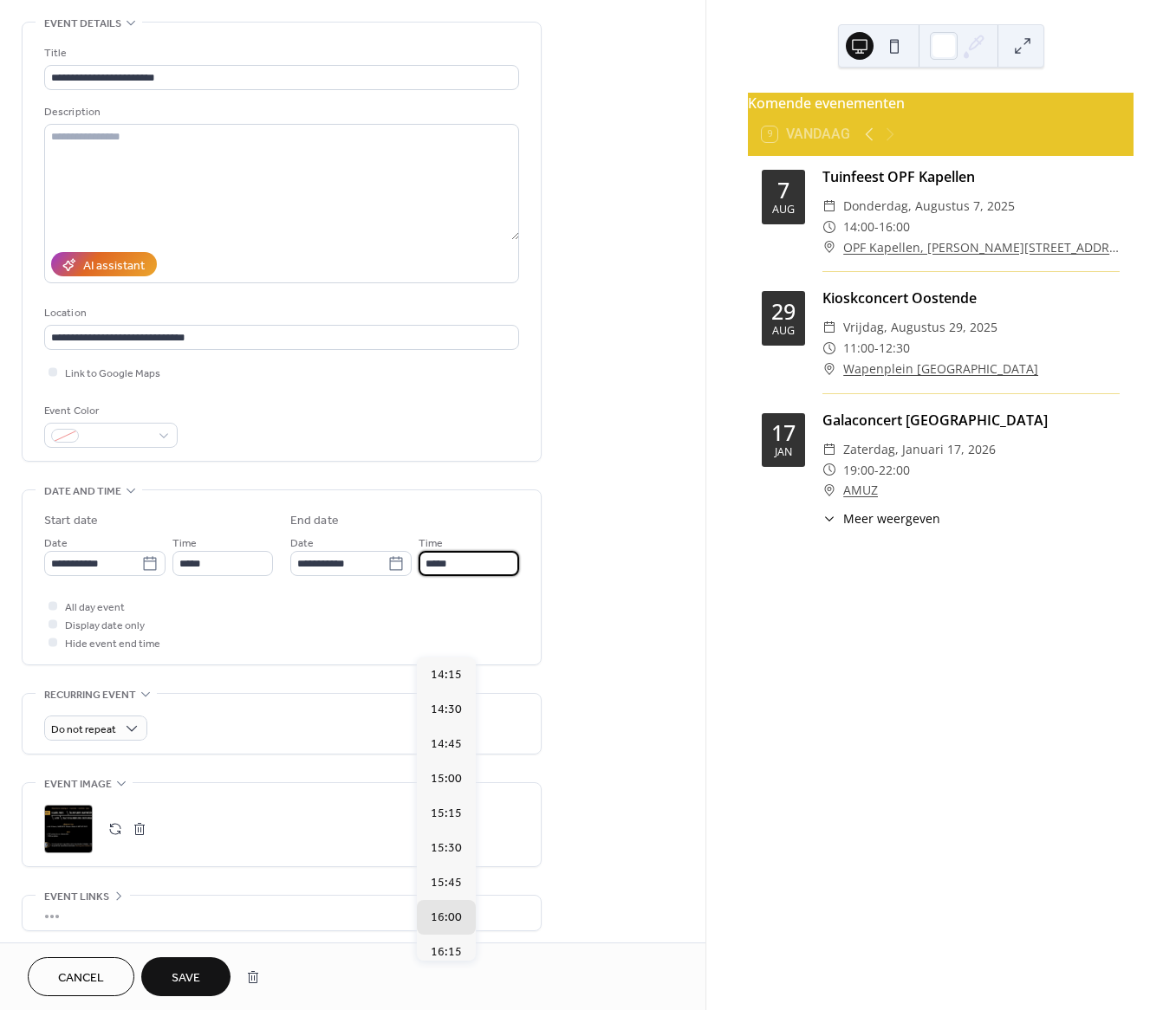 scroll, scrollTop: 81, scrollLeft: 0, axis: vertical 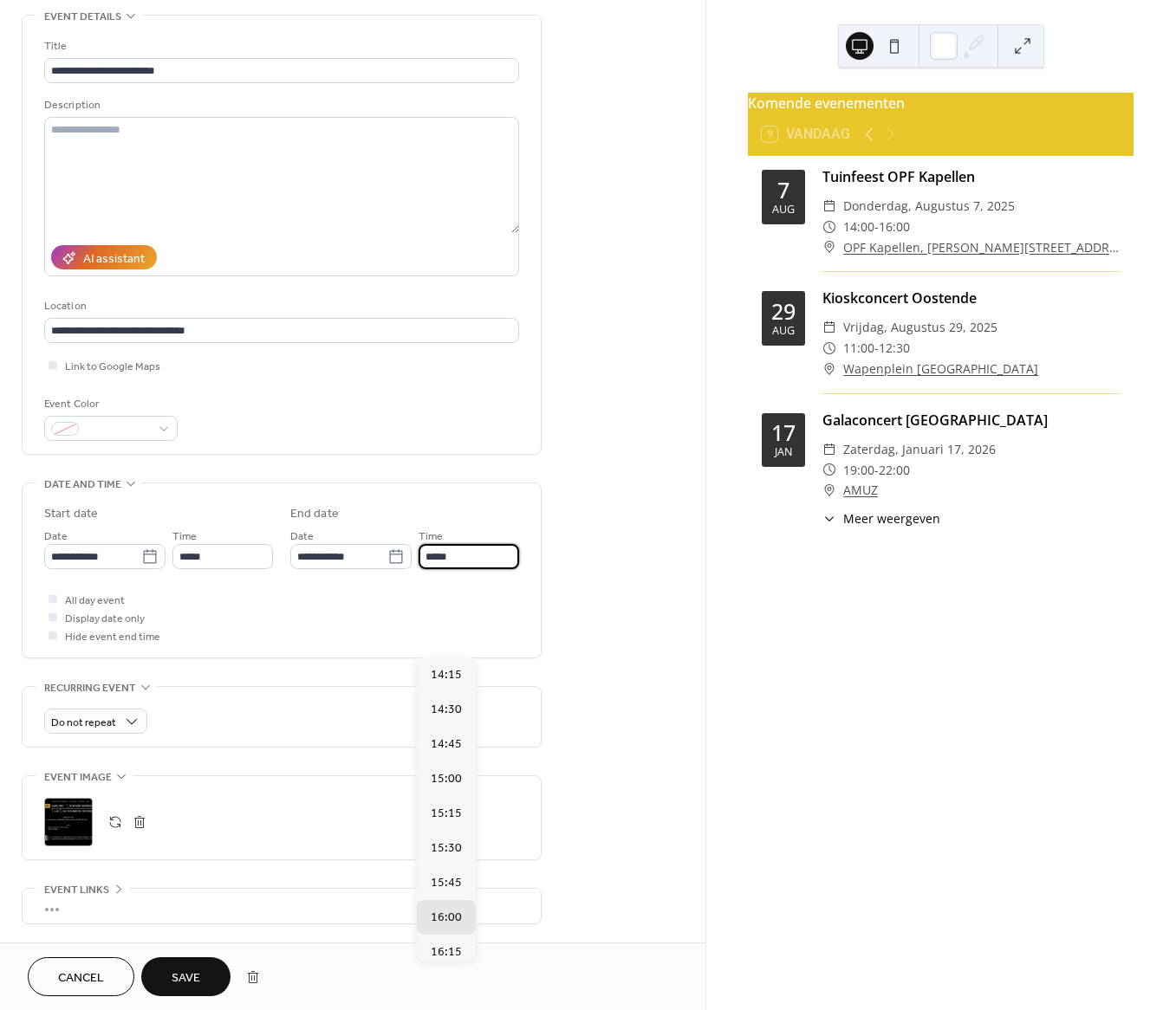 click at bounding box center [140, 822] 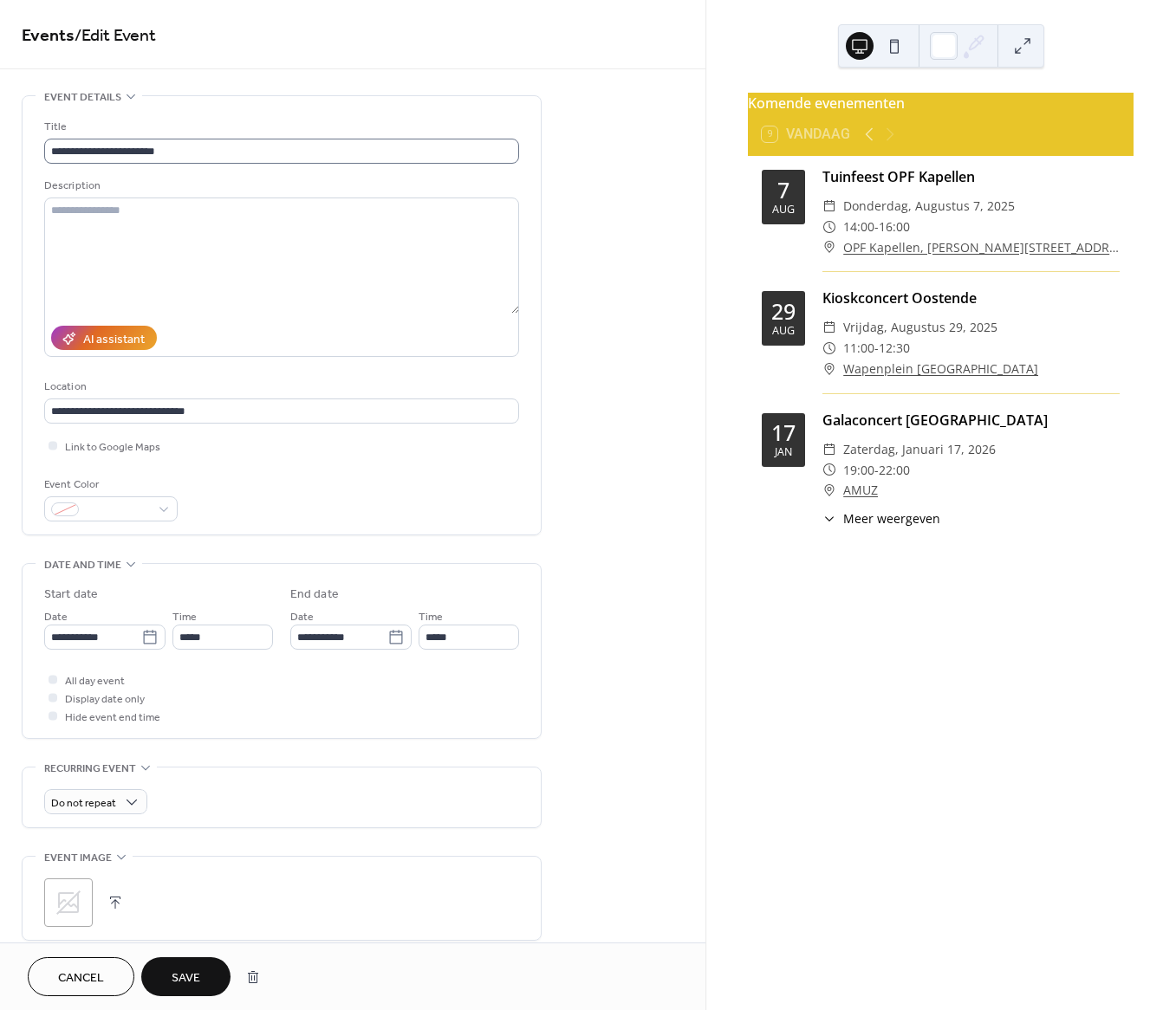 scroll, scrollTop: 0, scrollLeft: 0, axis: both 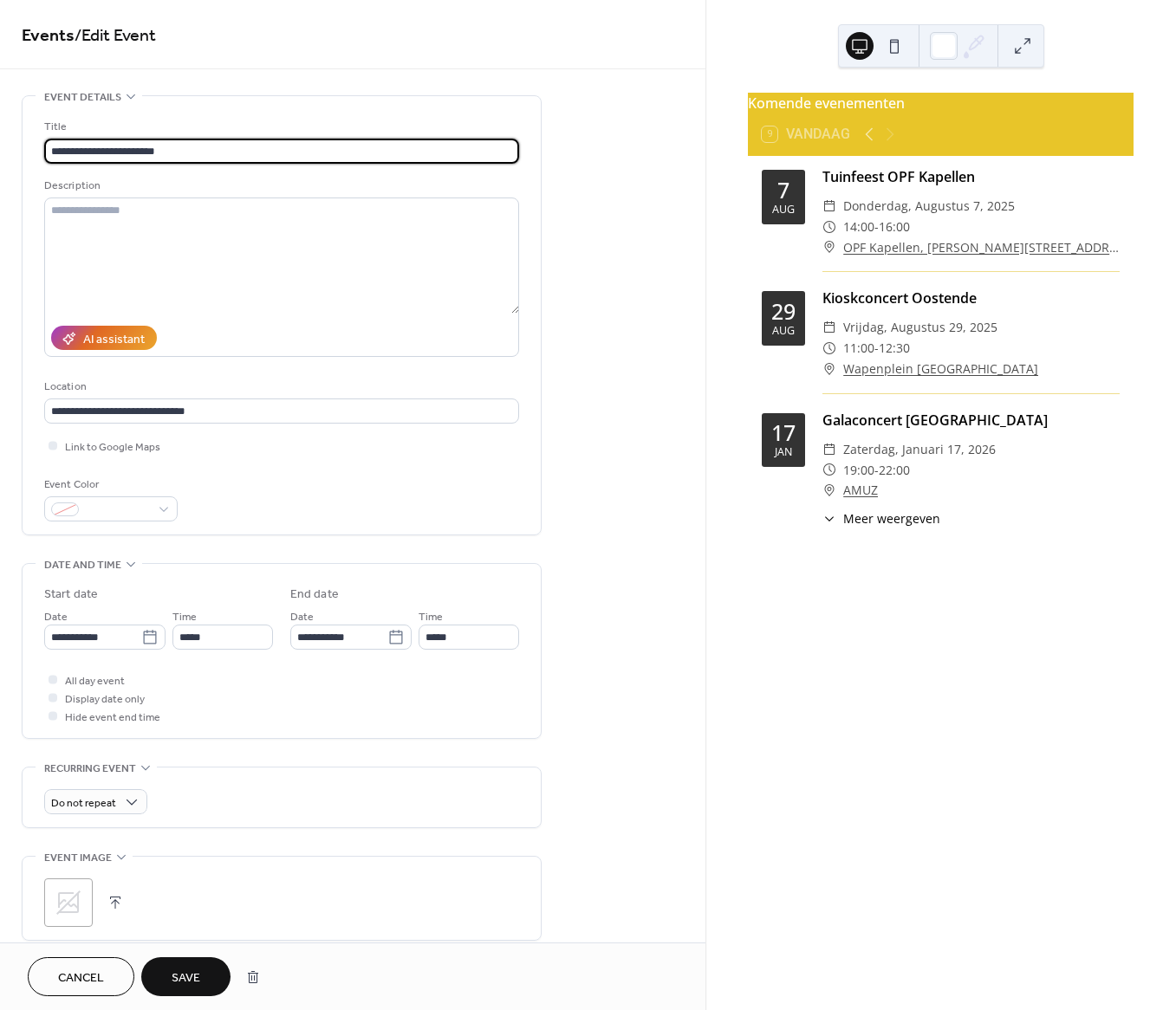 click on "**********" at bounding box center (282, 151) 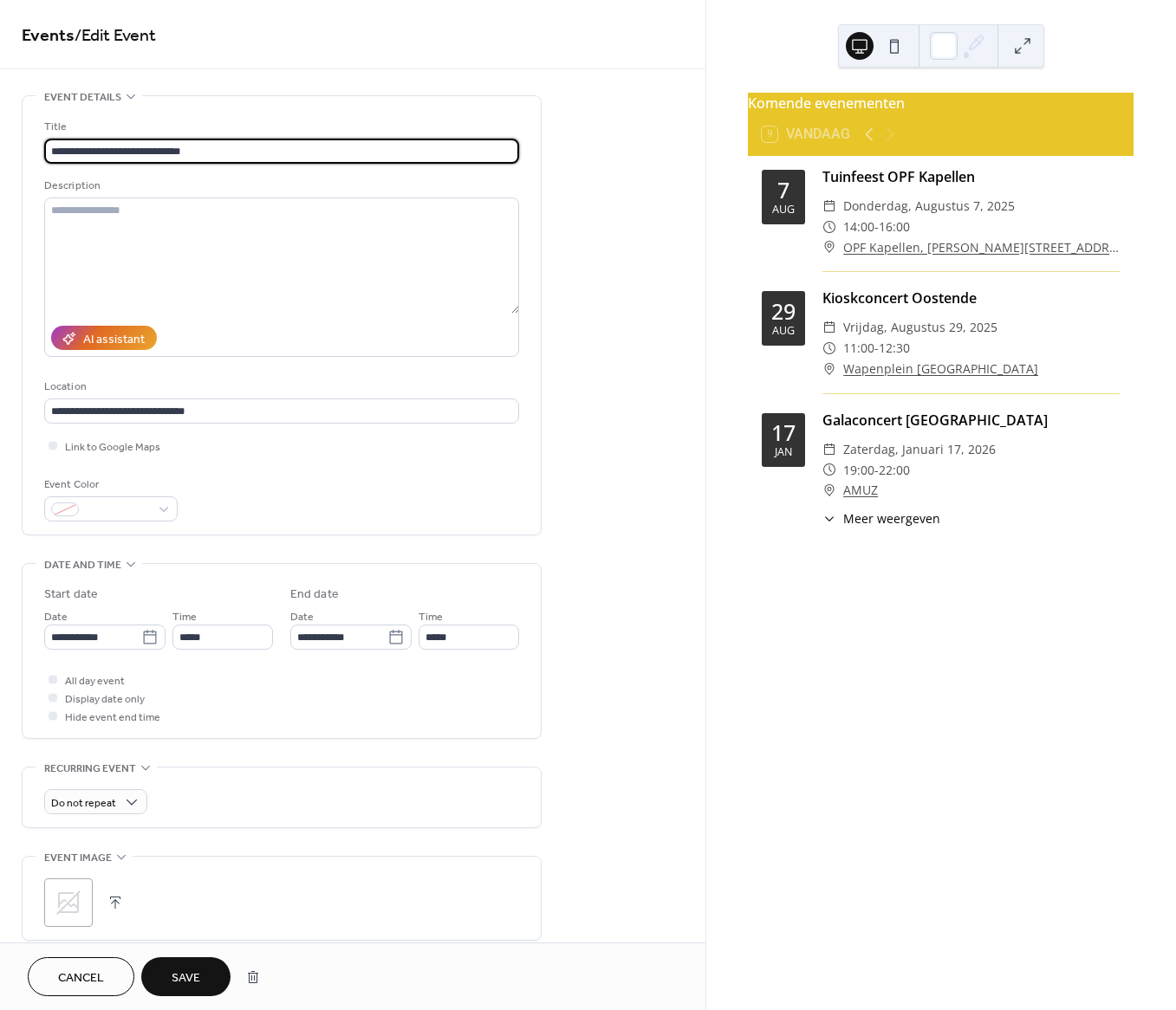 click on "**********" at bounding box center (282, 151) 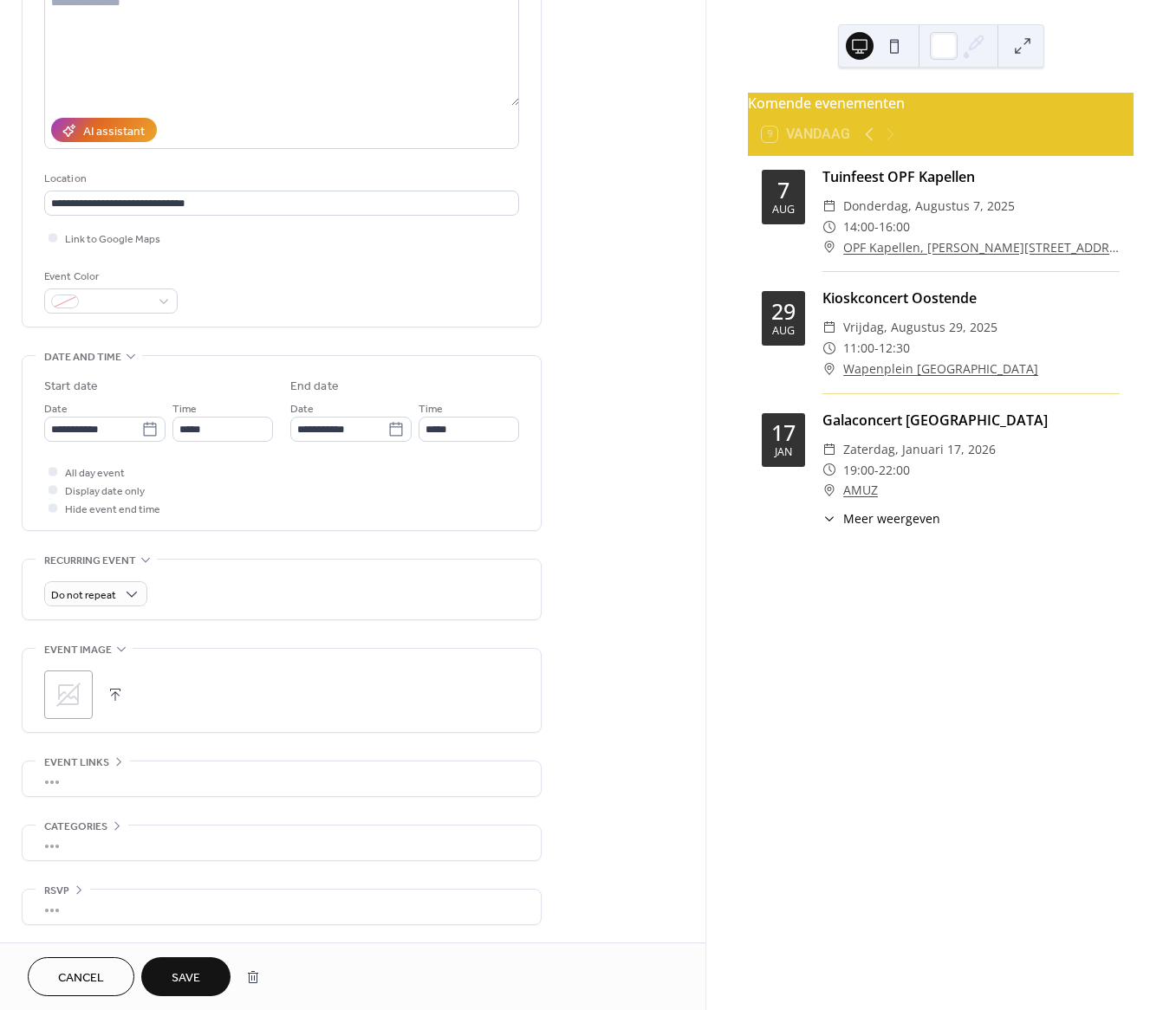scroll, scrollTop: 213, scrollLeft: 0, axis: vertical 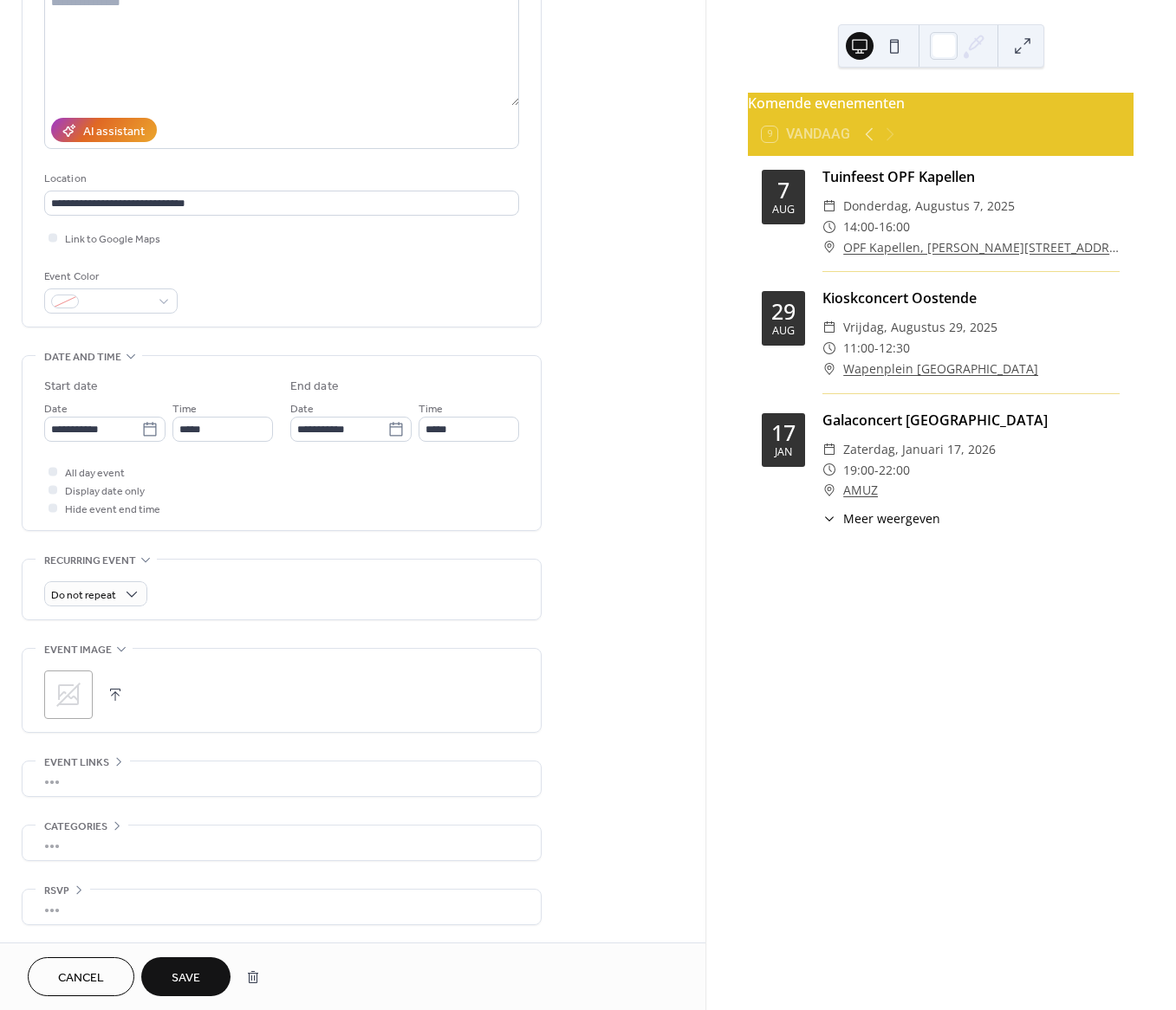type on "**********" 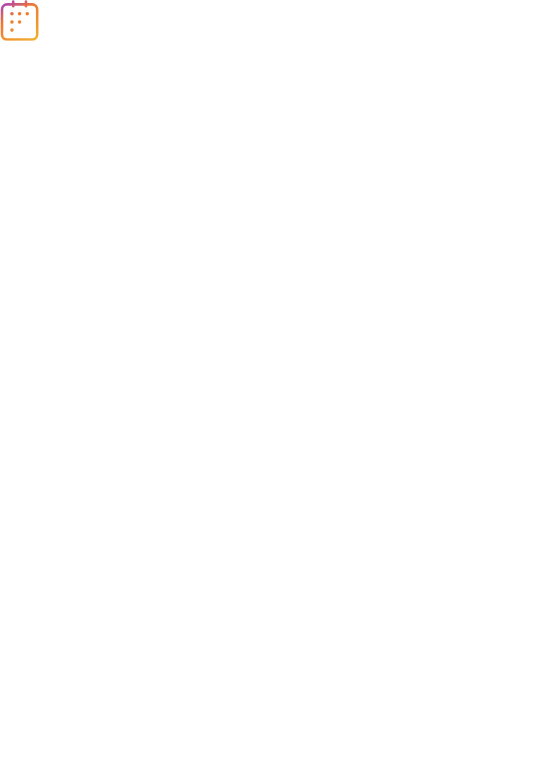 scroll, scrollTop: 0, scrollLeft: 0, axis: both 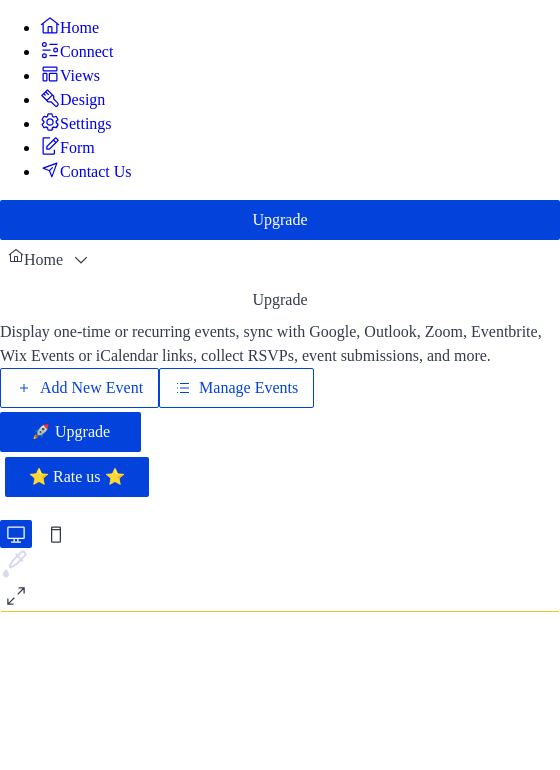 click on "Manage Events" at bounding box center (248, 388) 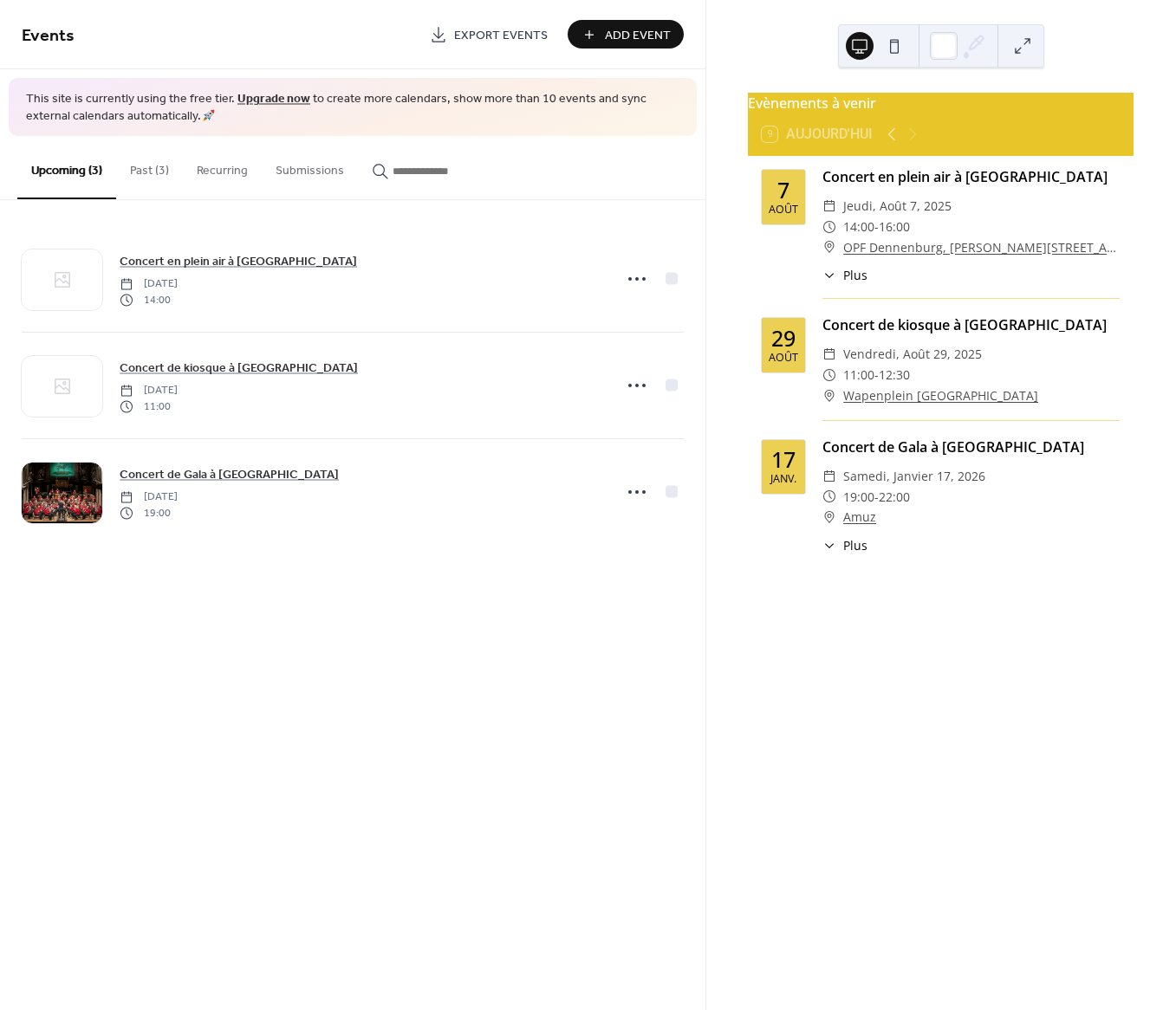 scroll, scrollTop: 0, scrollLeft: 0, axis: both 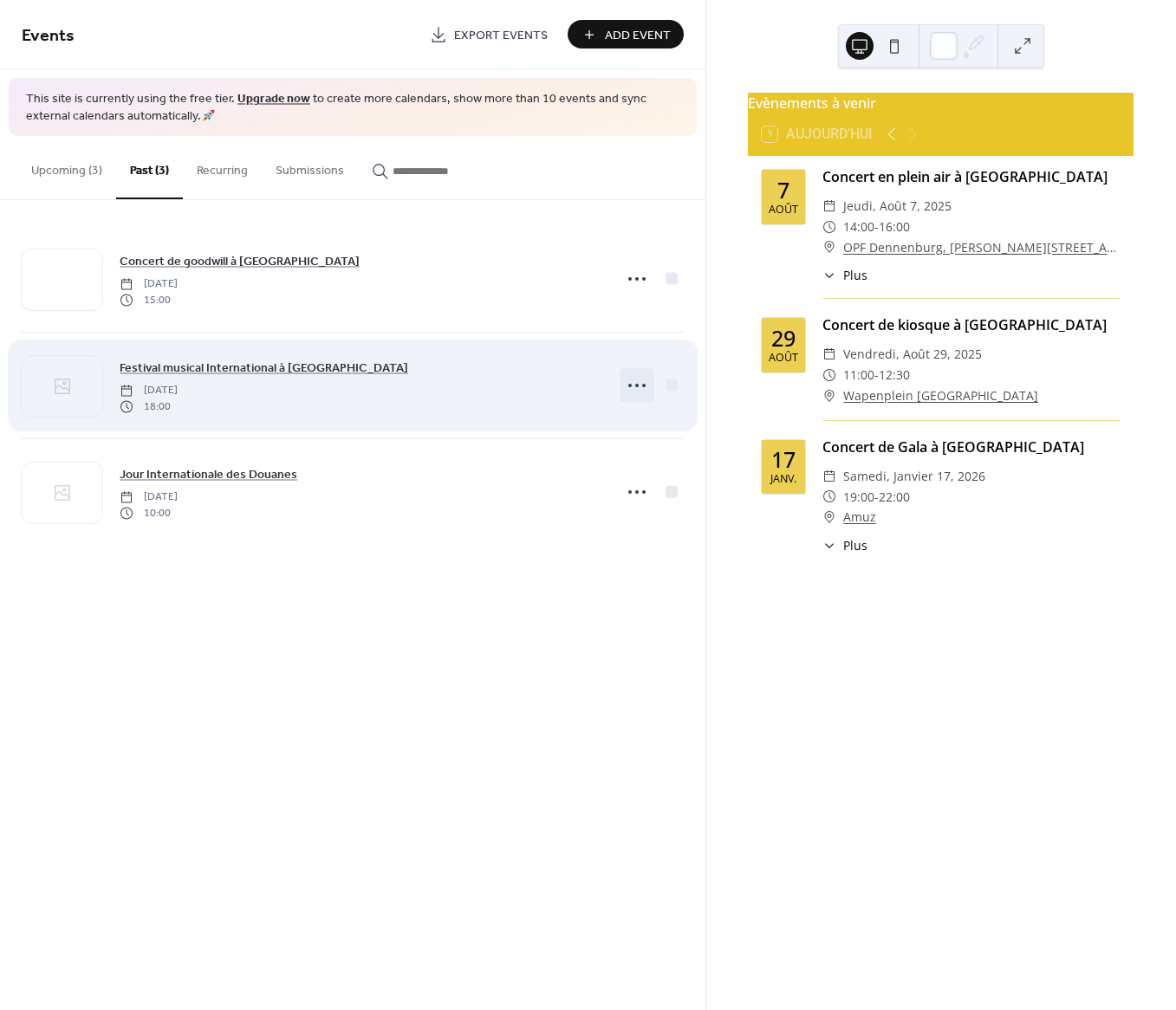 click 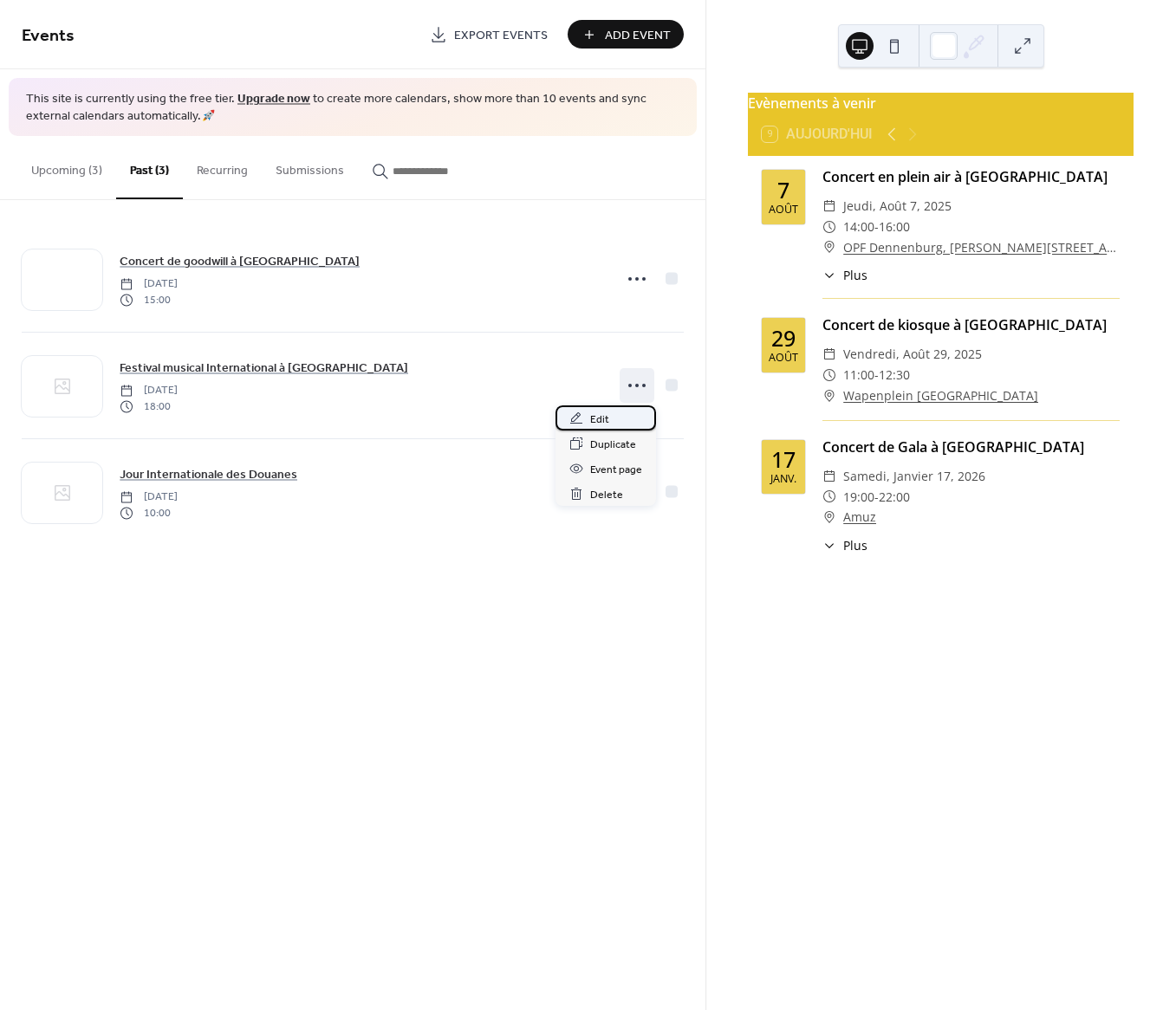 click on "Edit" at bounding box center (606, 418) 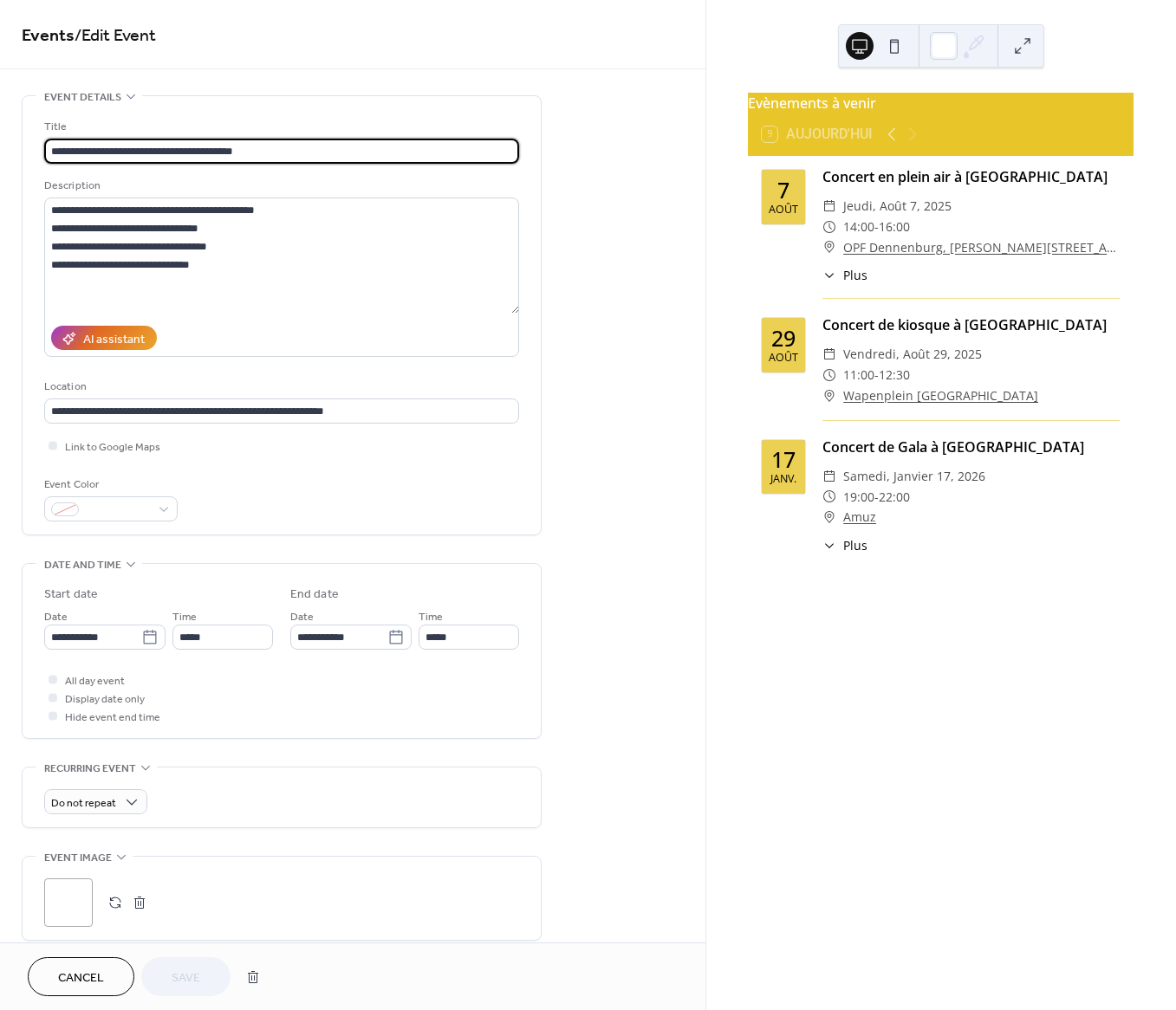 drag, startPoint x: -27, startPoint y: 139, endPoint x: -142, endPoint y: 138, distance: 115.00435 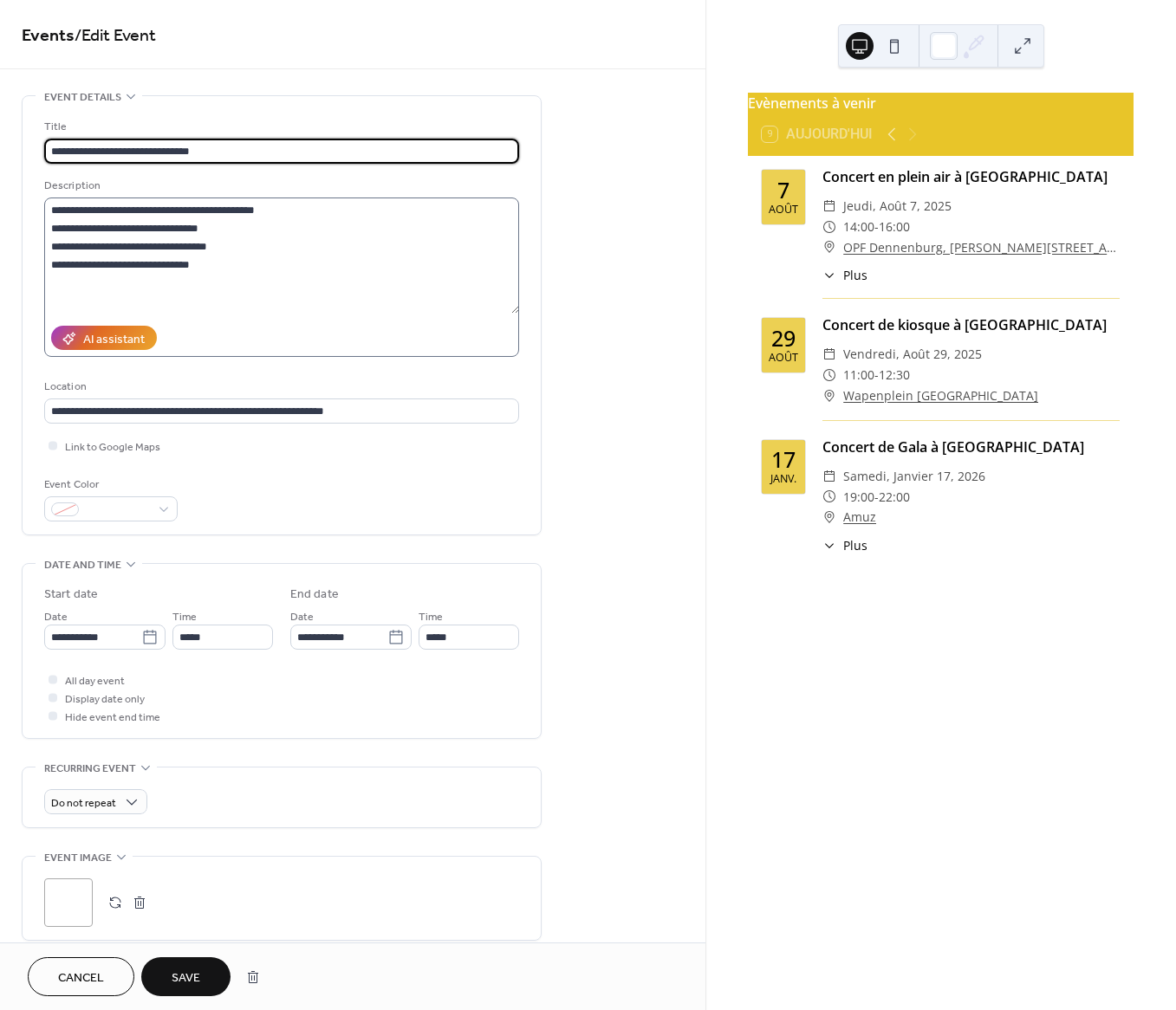 type on "**********" 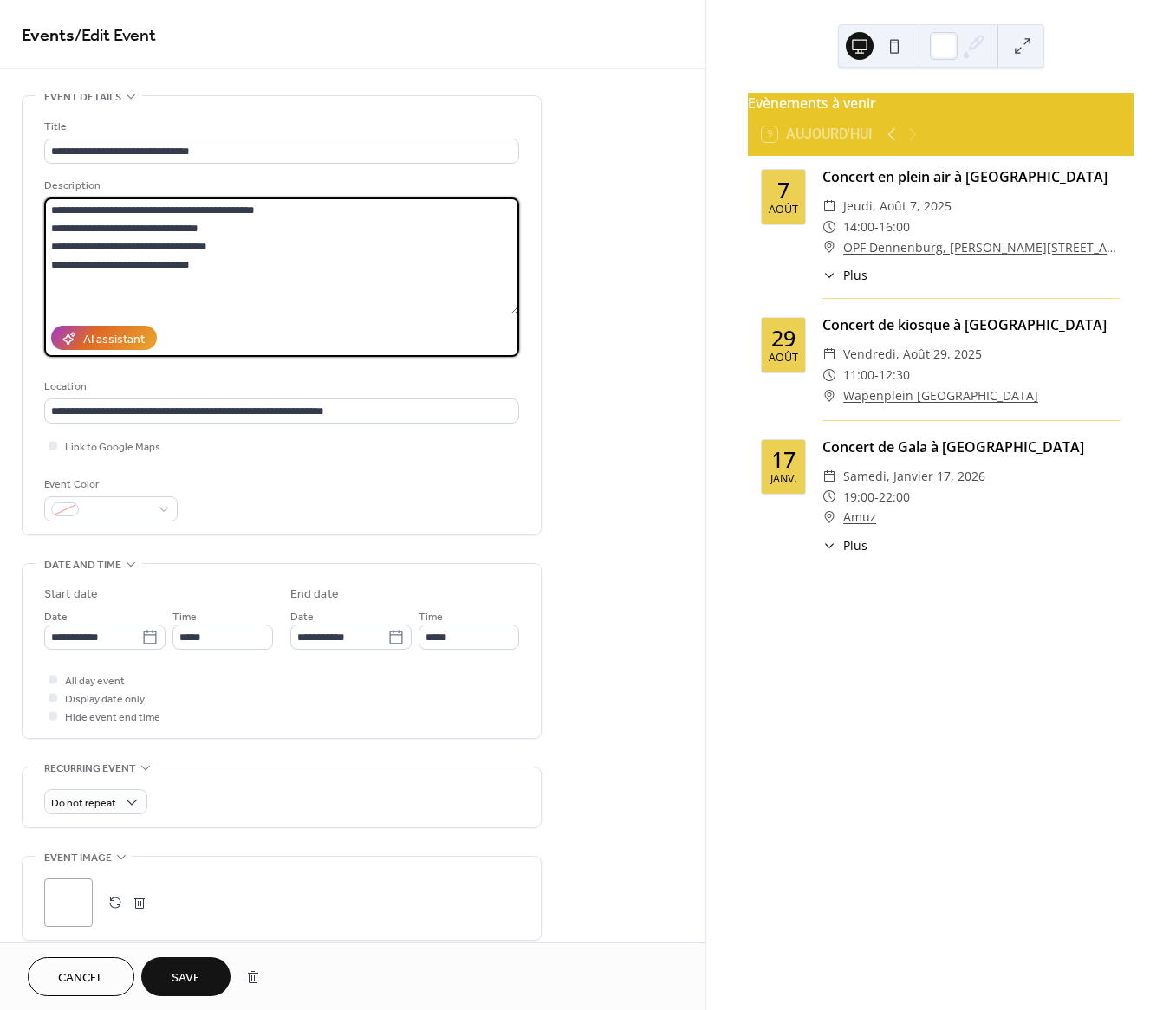 drag, startPoint x: 74, startPoint y: 263, endPoint x: 16, endPoint y: 196, distance: 88.617154 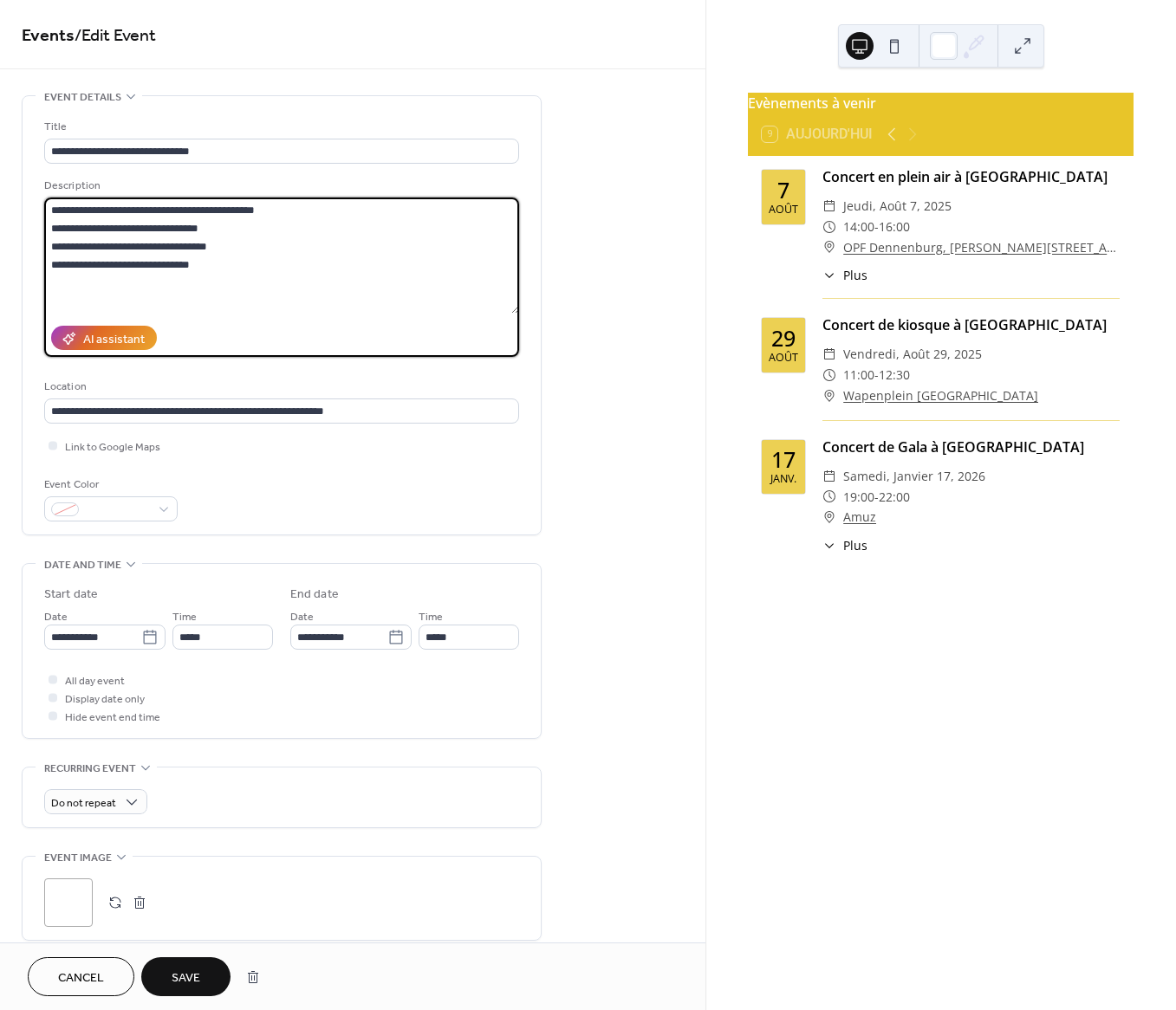 click on "**********" at bounding box center [353, 623] 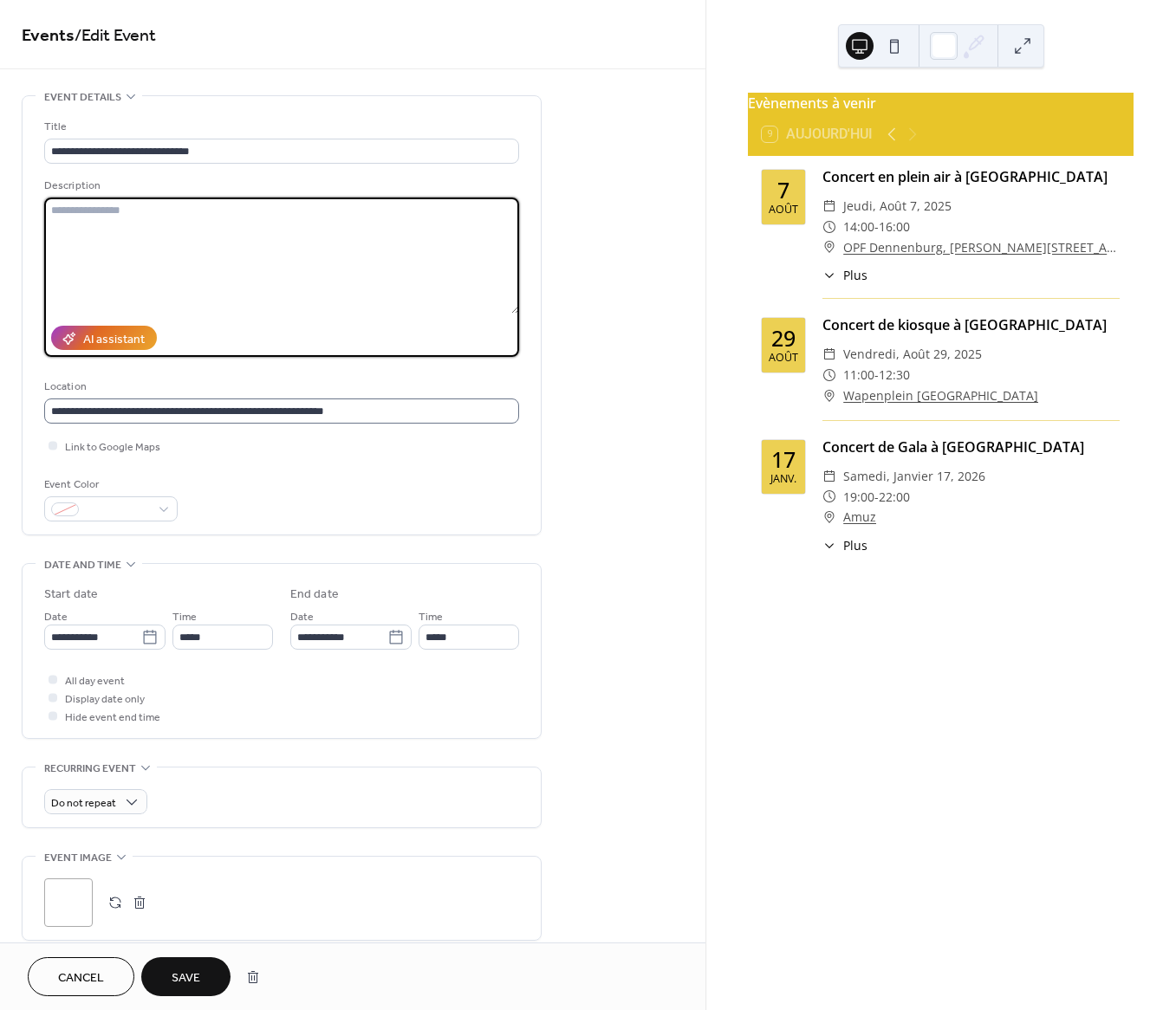 type 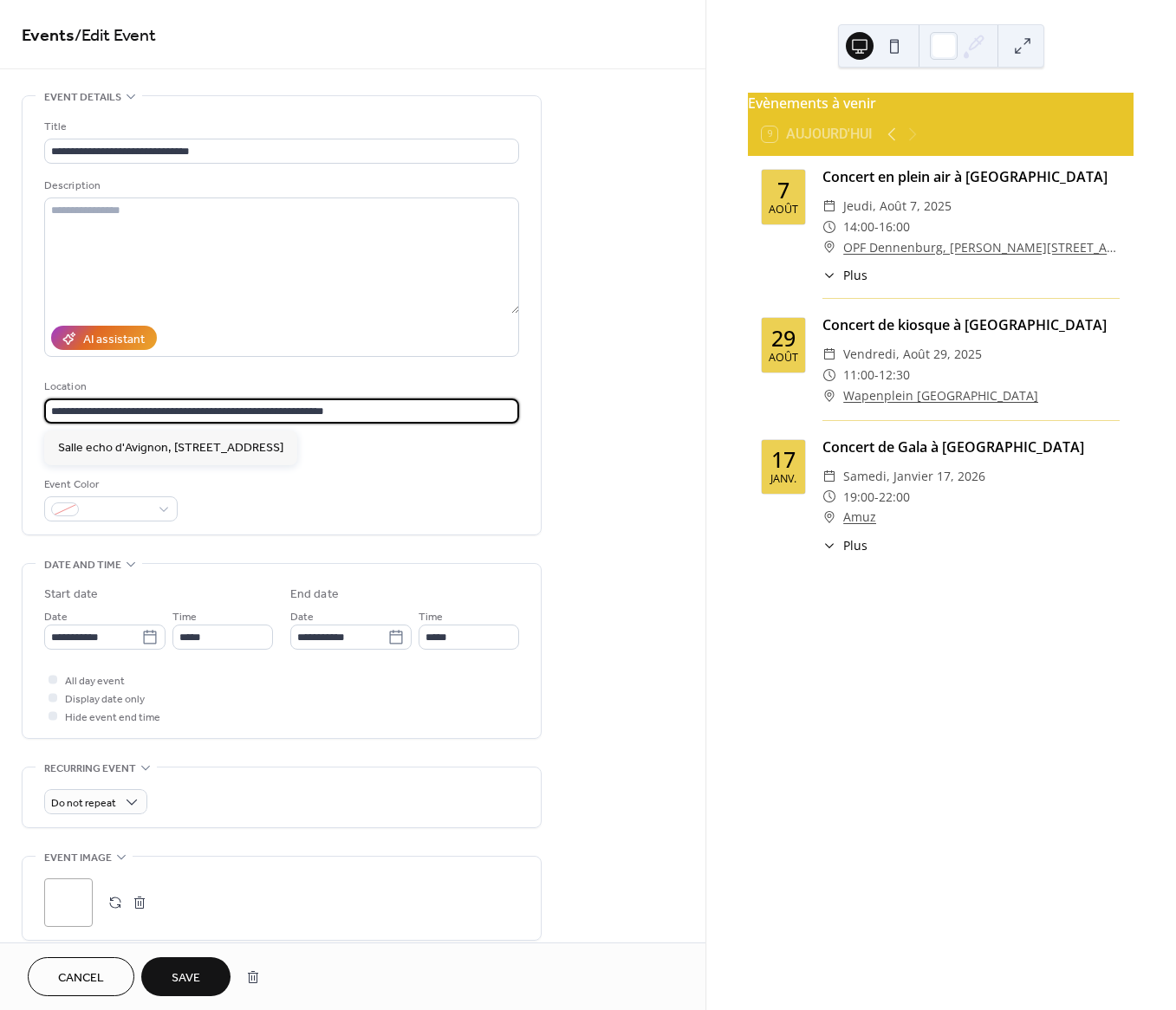 drag, startPoint x: 45, startPoint y: 414, endPoint x: -172, endPoint y: 417, distance: 217.021 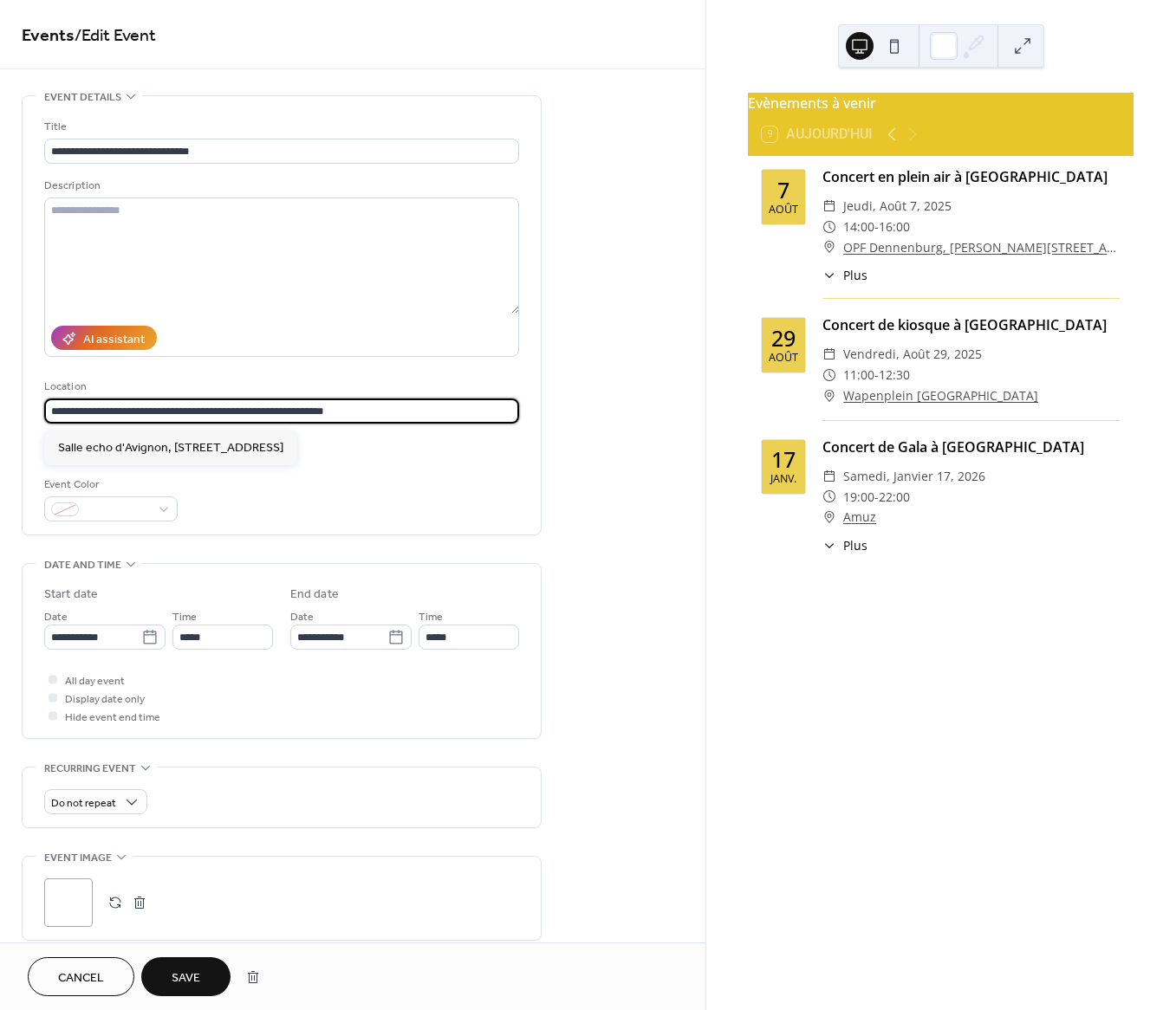 click on "**********" at bounding box center (588, 505) 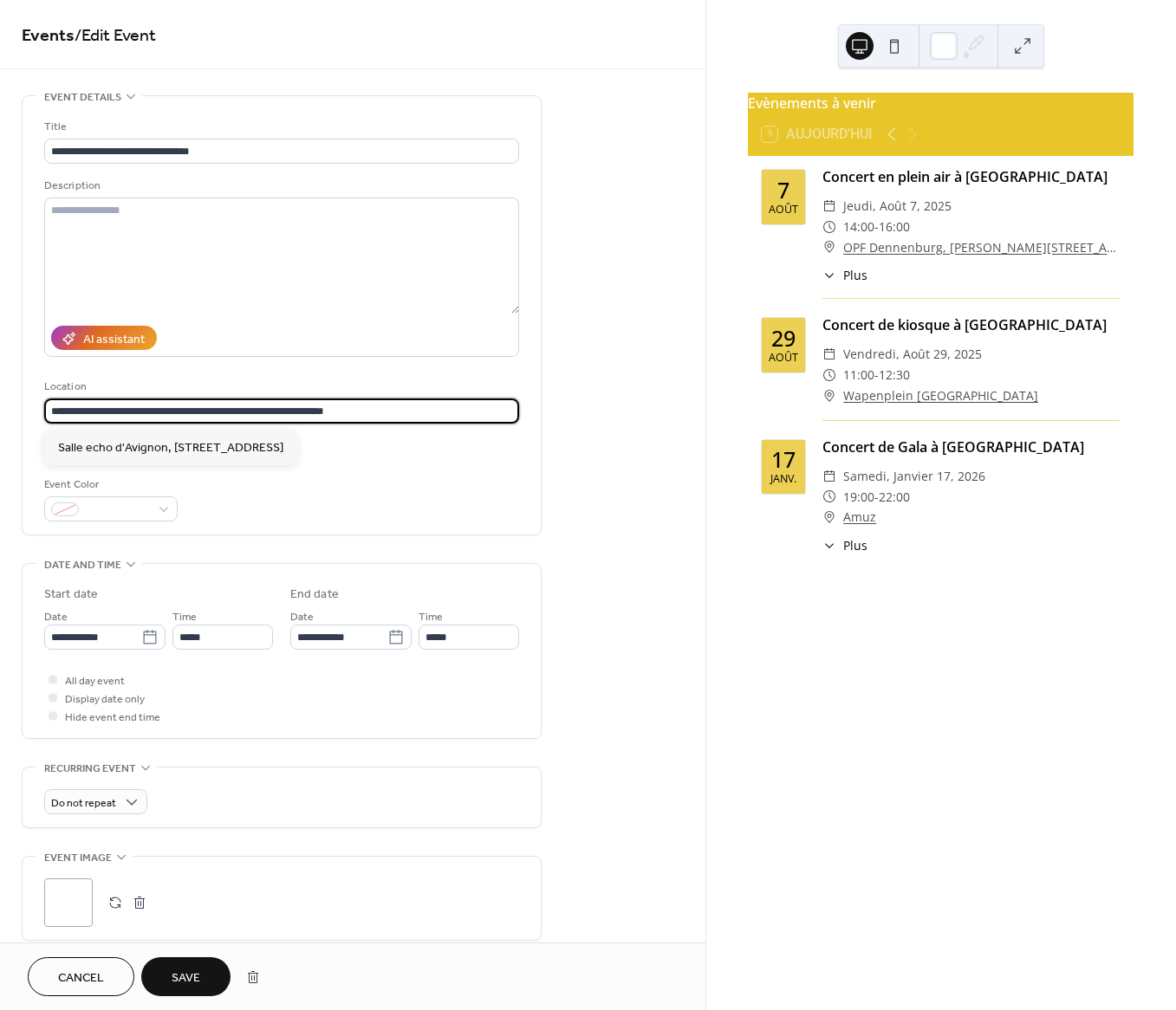 type on "*" 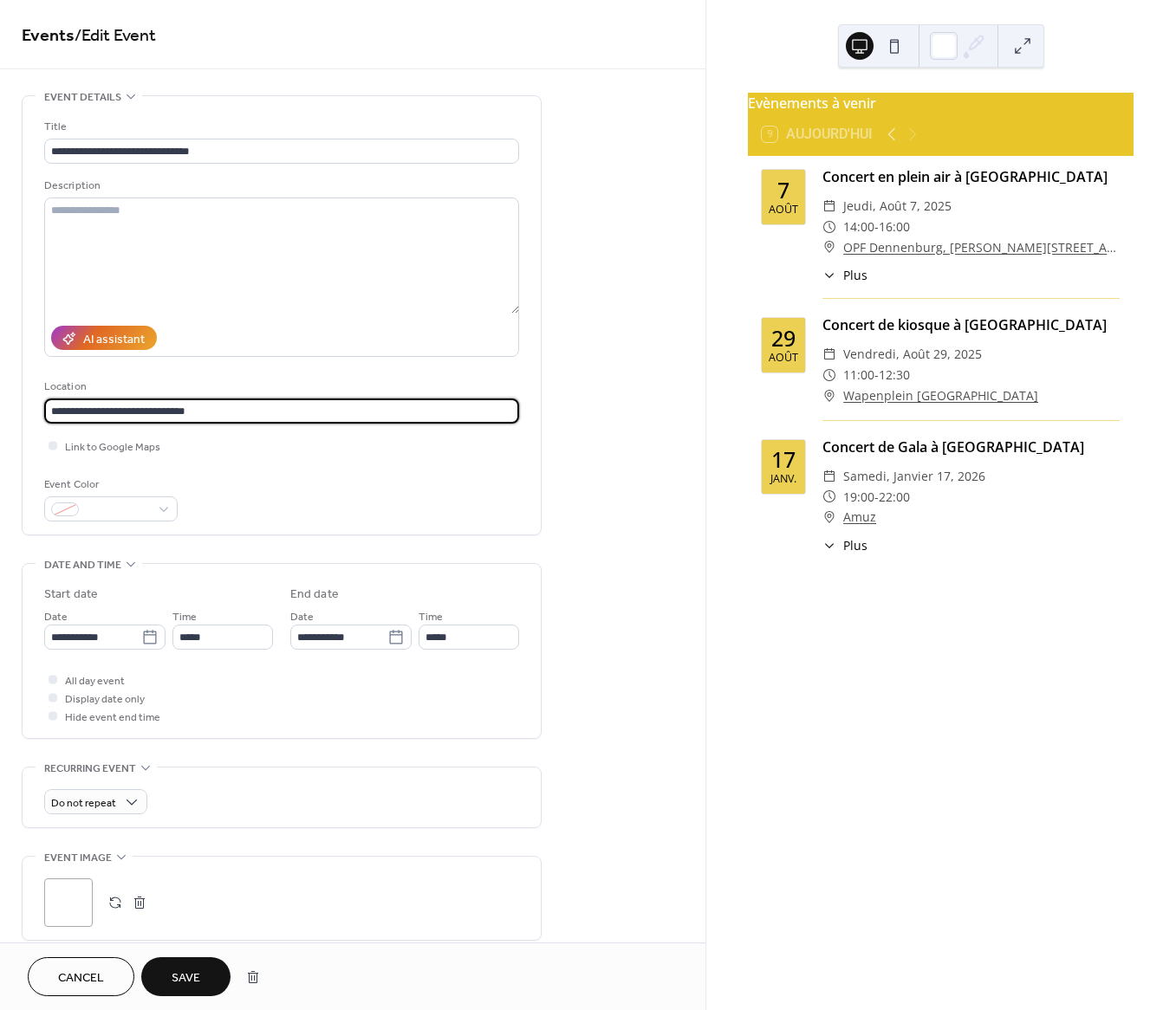 type on "**********" 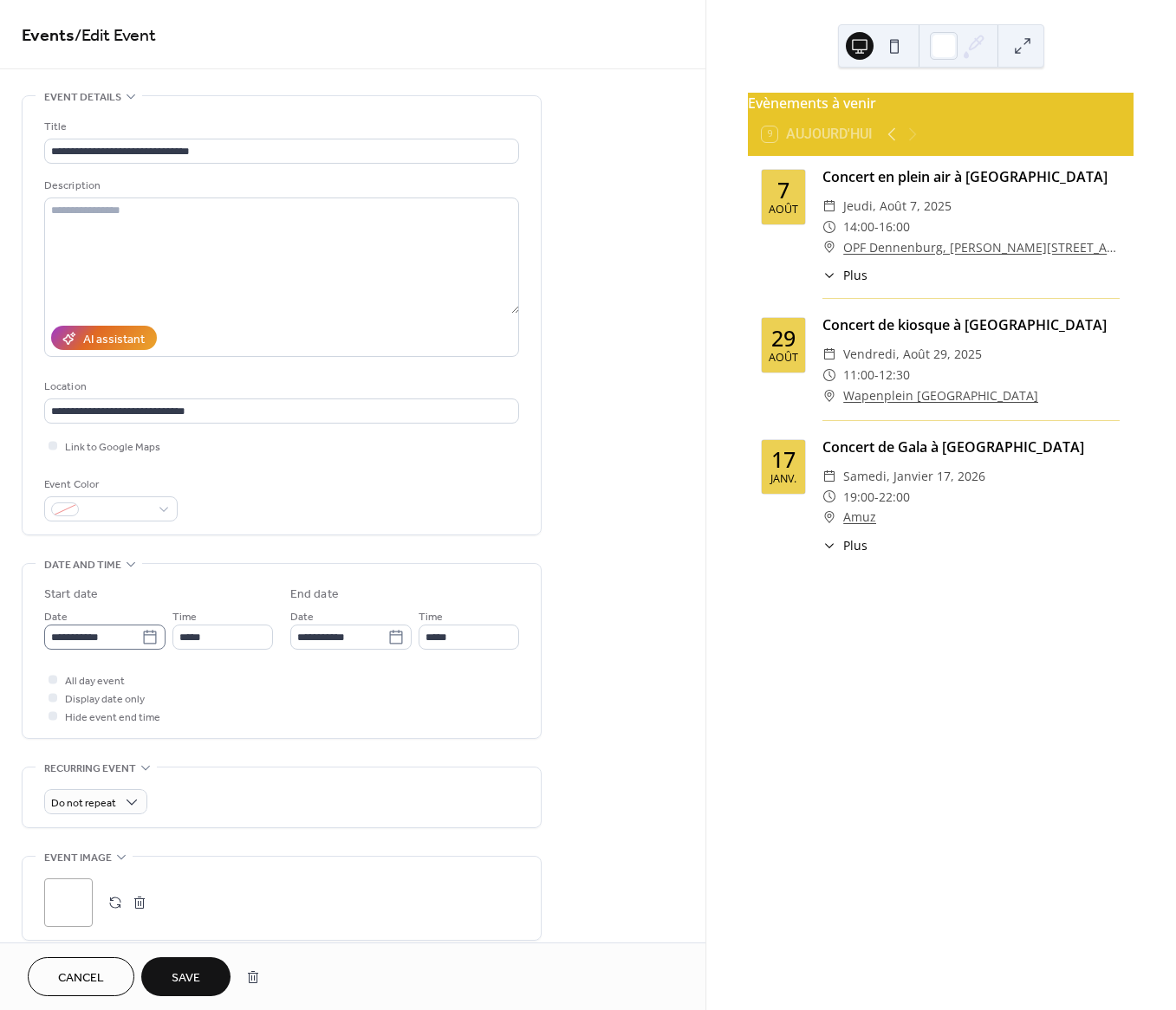 click 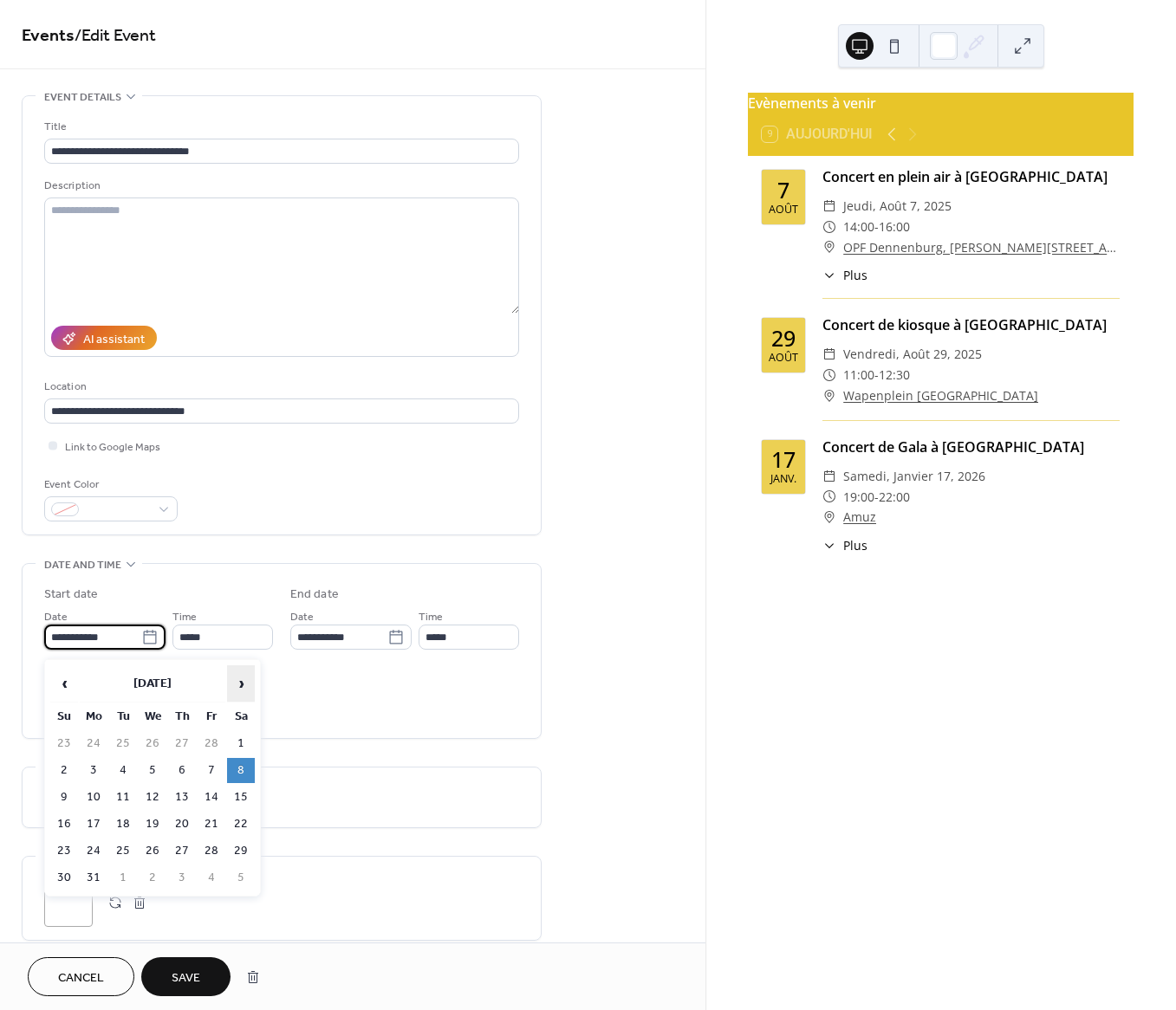 click on "›" at bounding box center [241, 683] 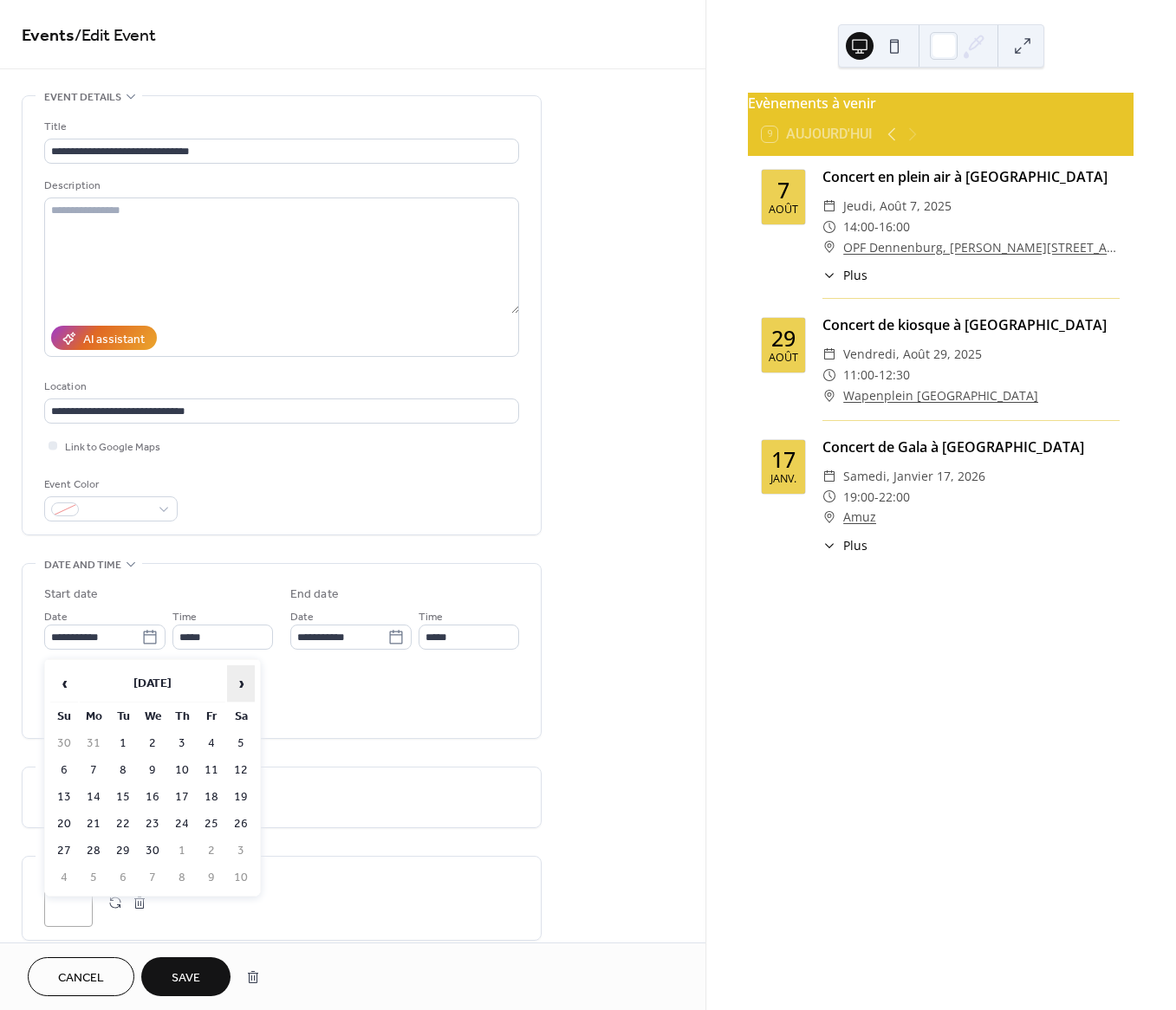 click on "›" at bounding box center [241, 683] 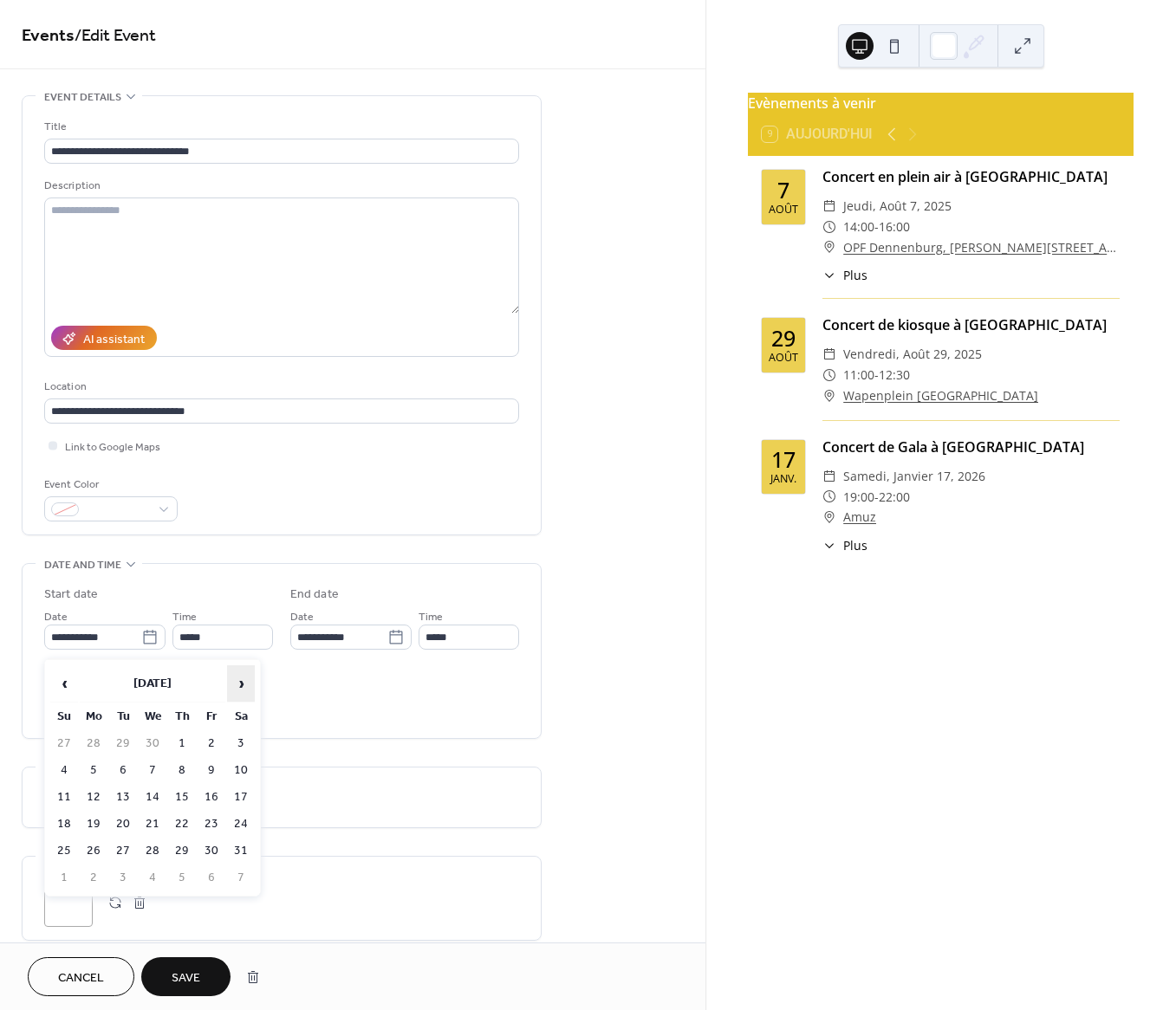 click on "›" at bounding box center (241, 683) 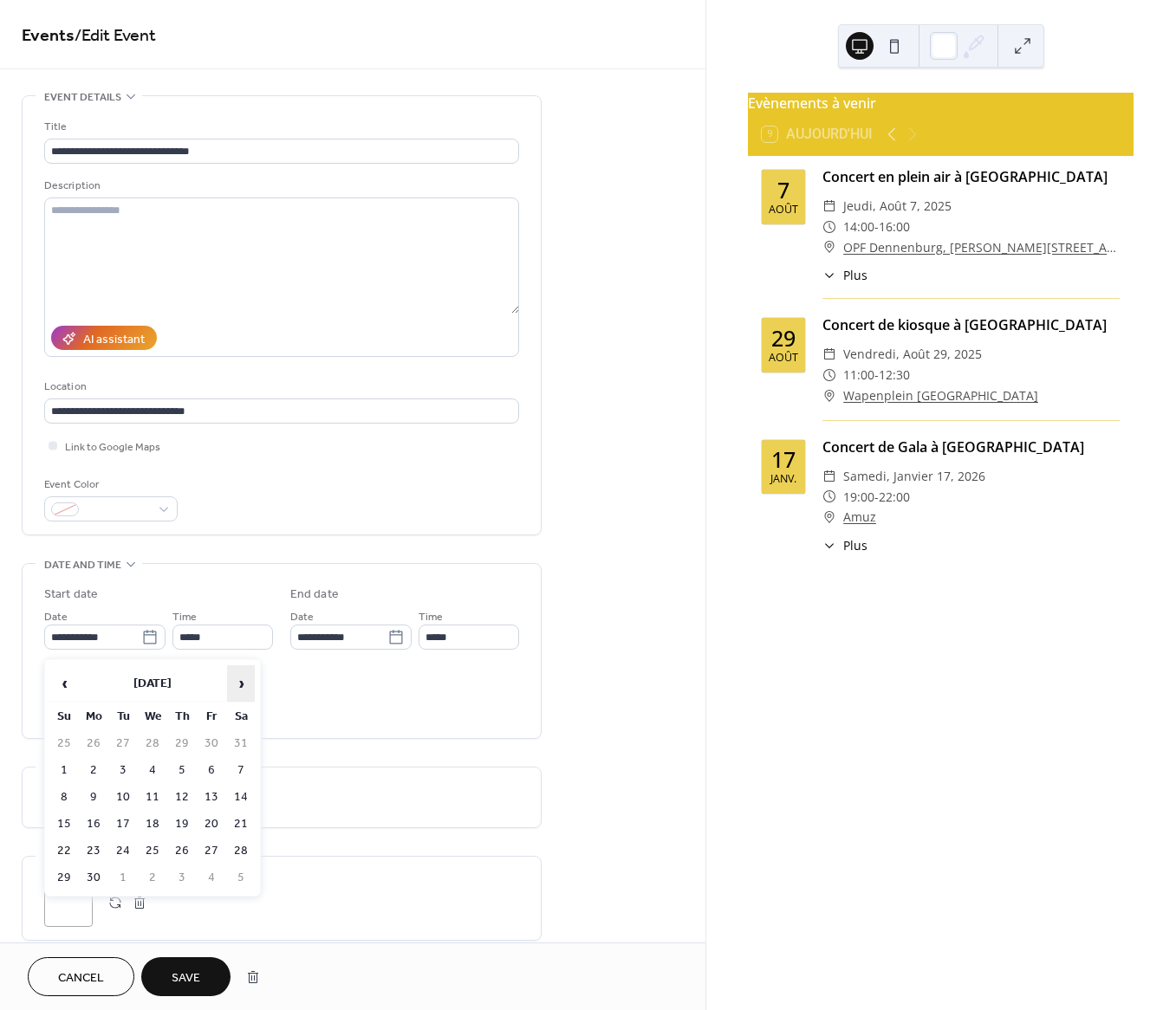 click on "›" at bounding box center [241, 683] 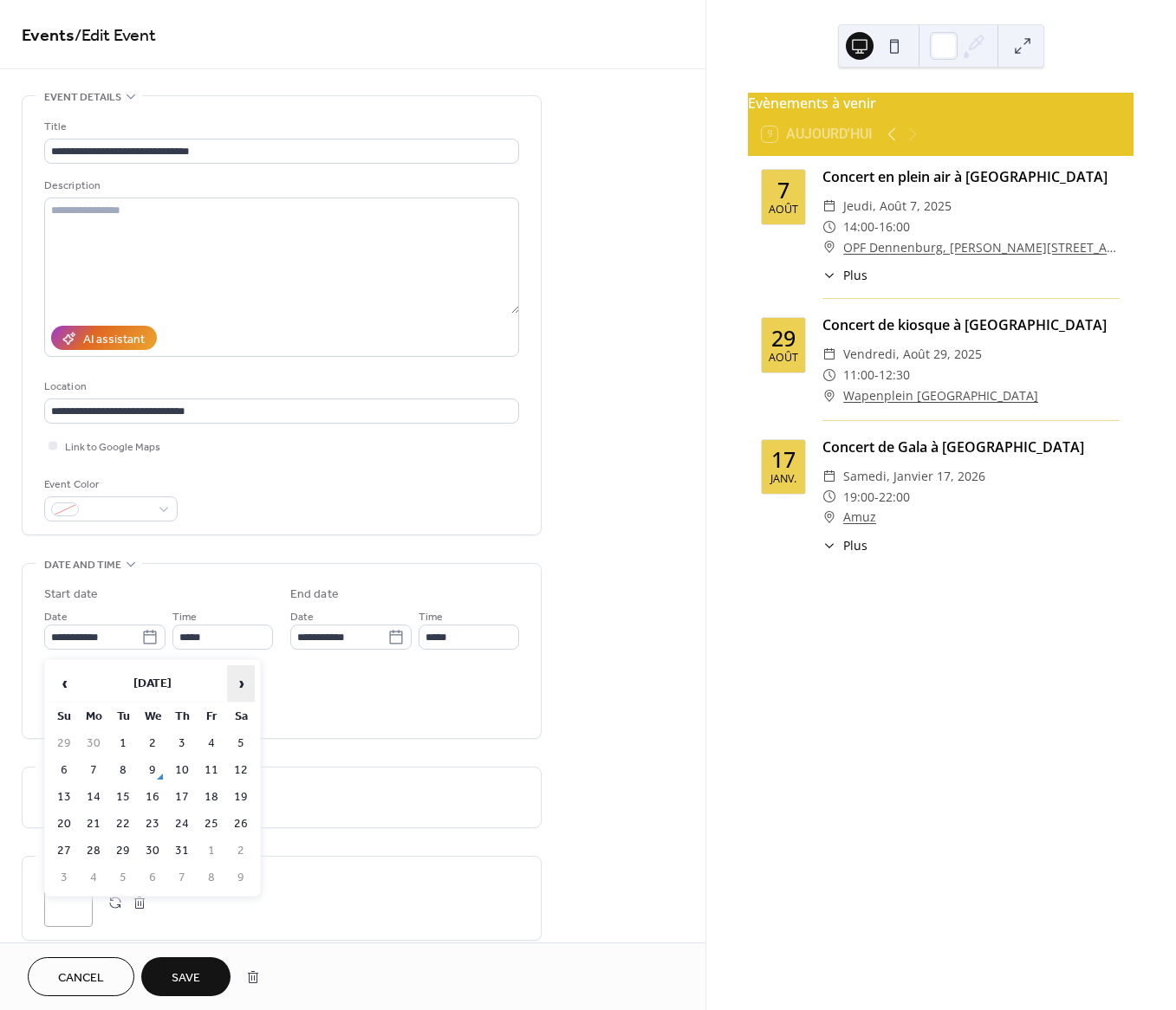 click on "›" at bounding box center [241, 683] 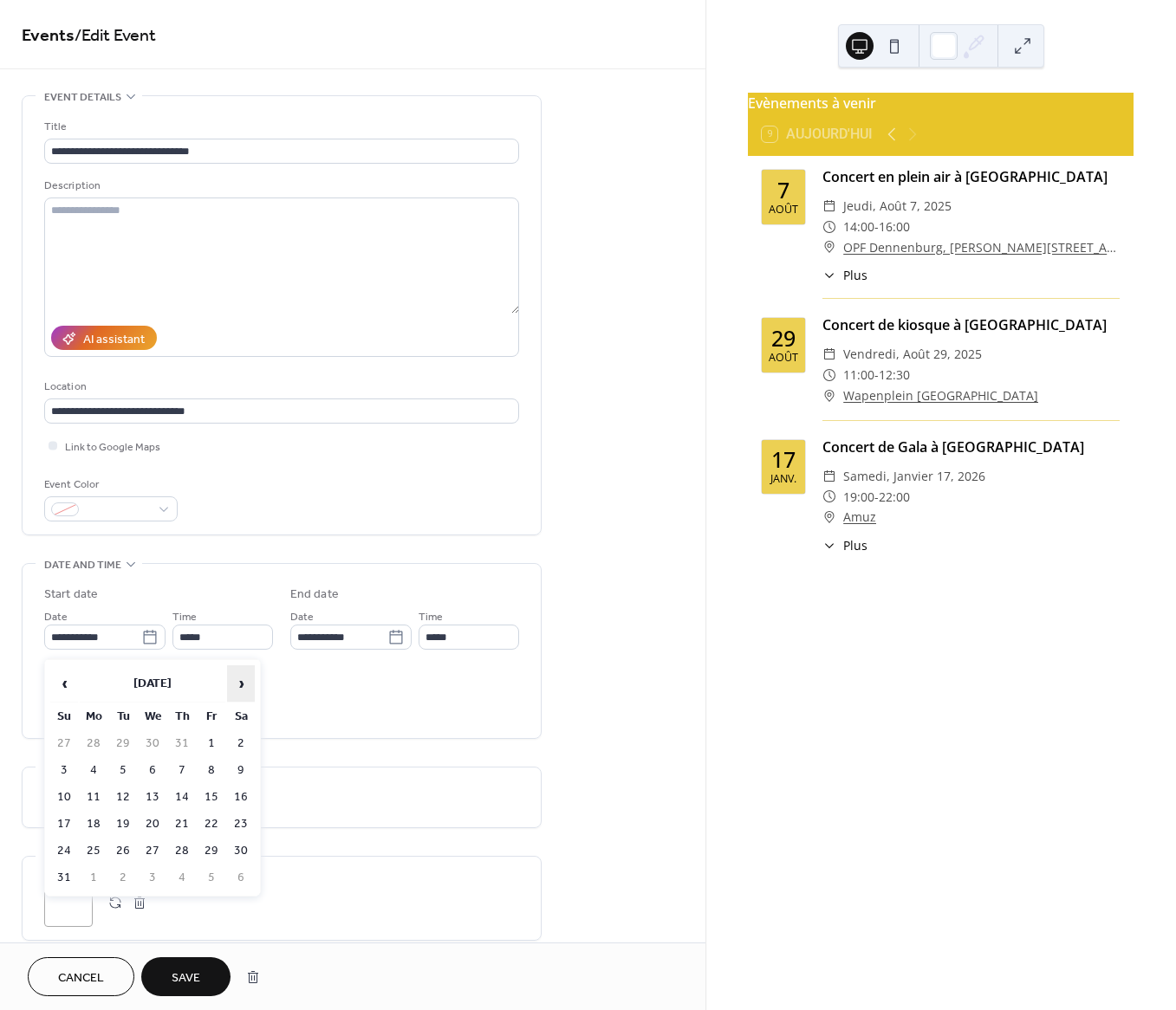 click on "›" at bounding box center [241, 683] 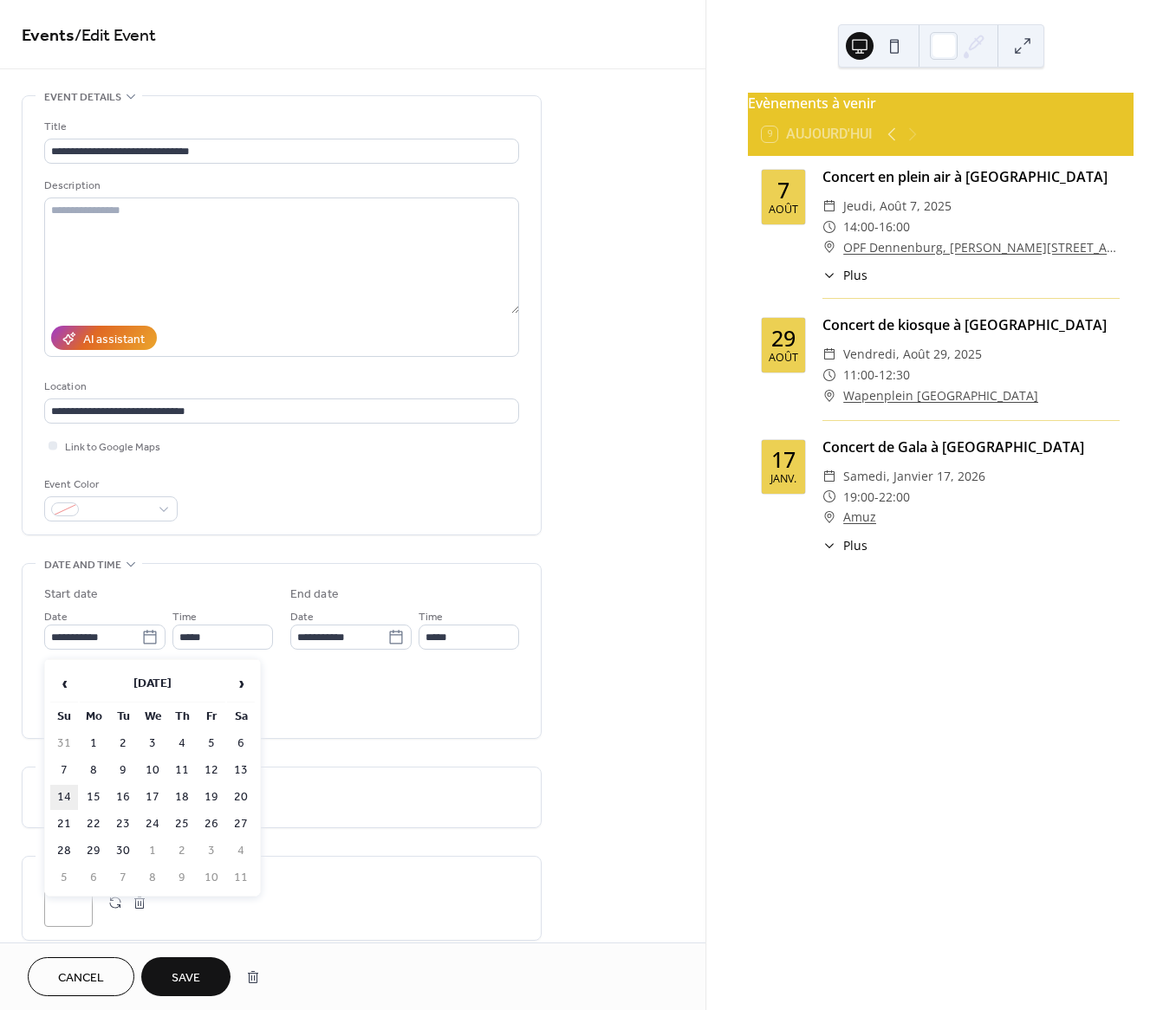 click on "14" at bounding box center [64, 797] 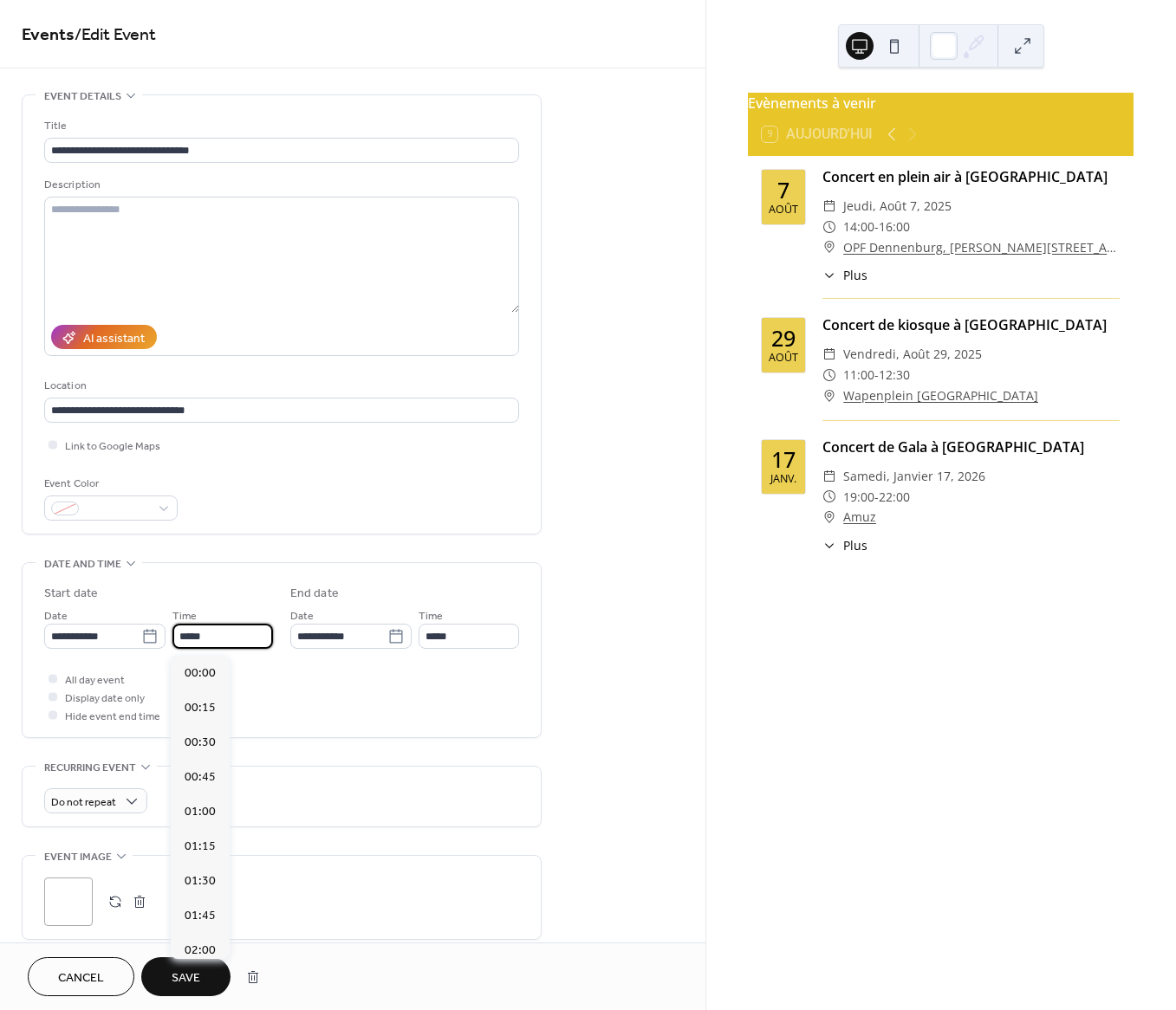scroll, scrollTop: 6, scrollLeft: 0, axis: vertical 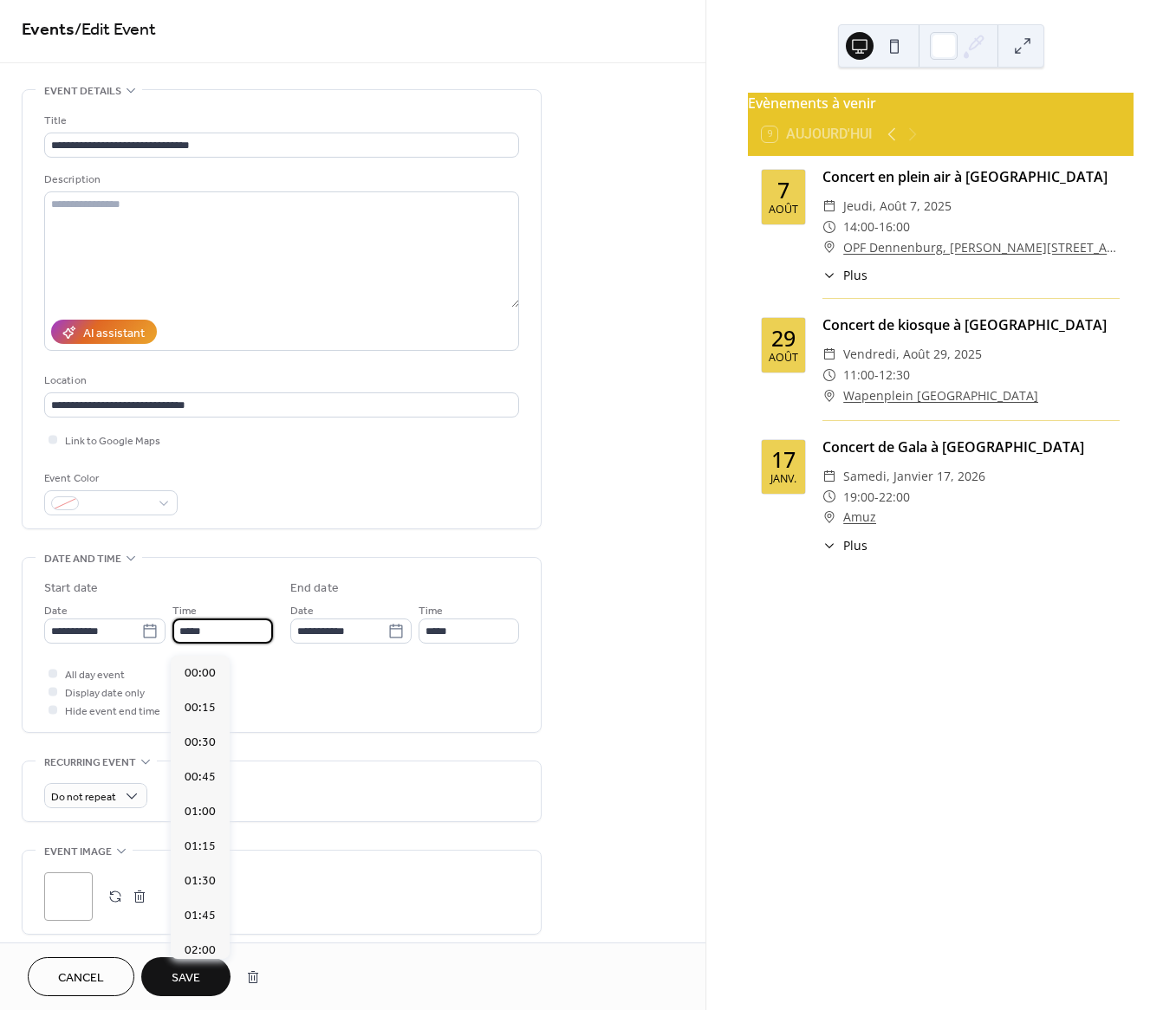 click on "*****" at bounding box center [223, 631] 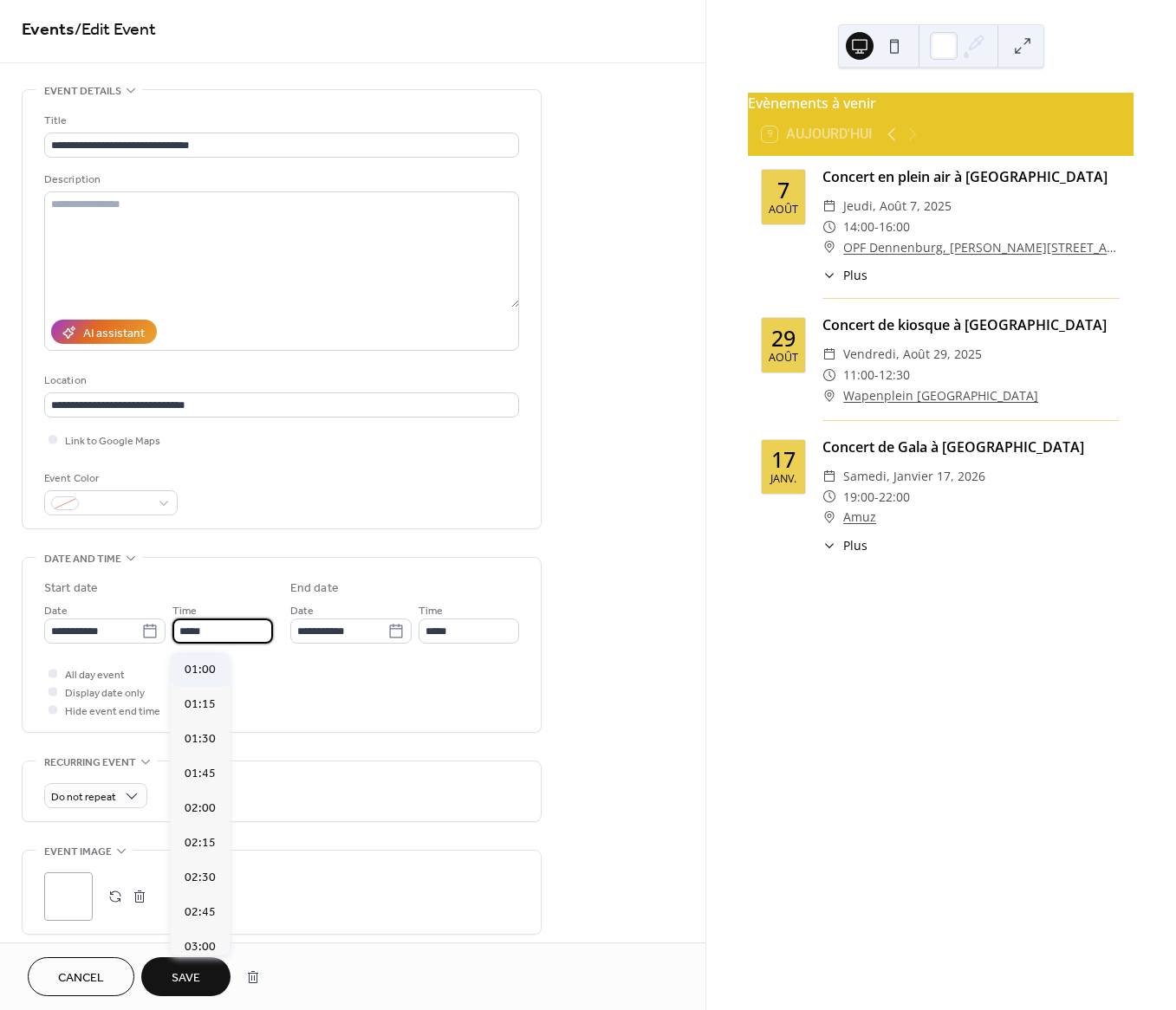 scroll, scrollTop: 1940, scrollLeft: 0, axis: vertical 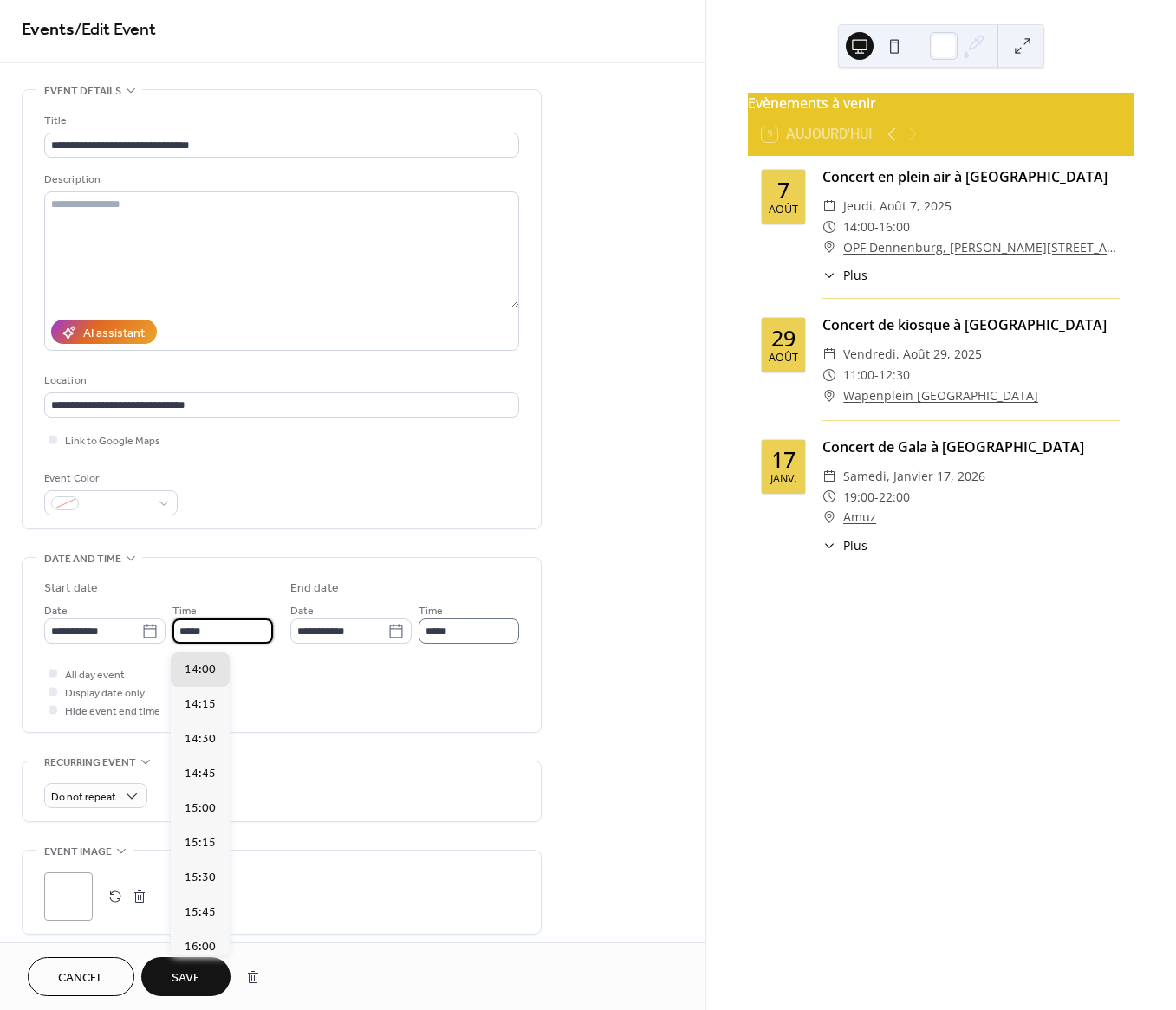 type on "*****" 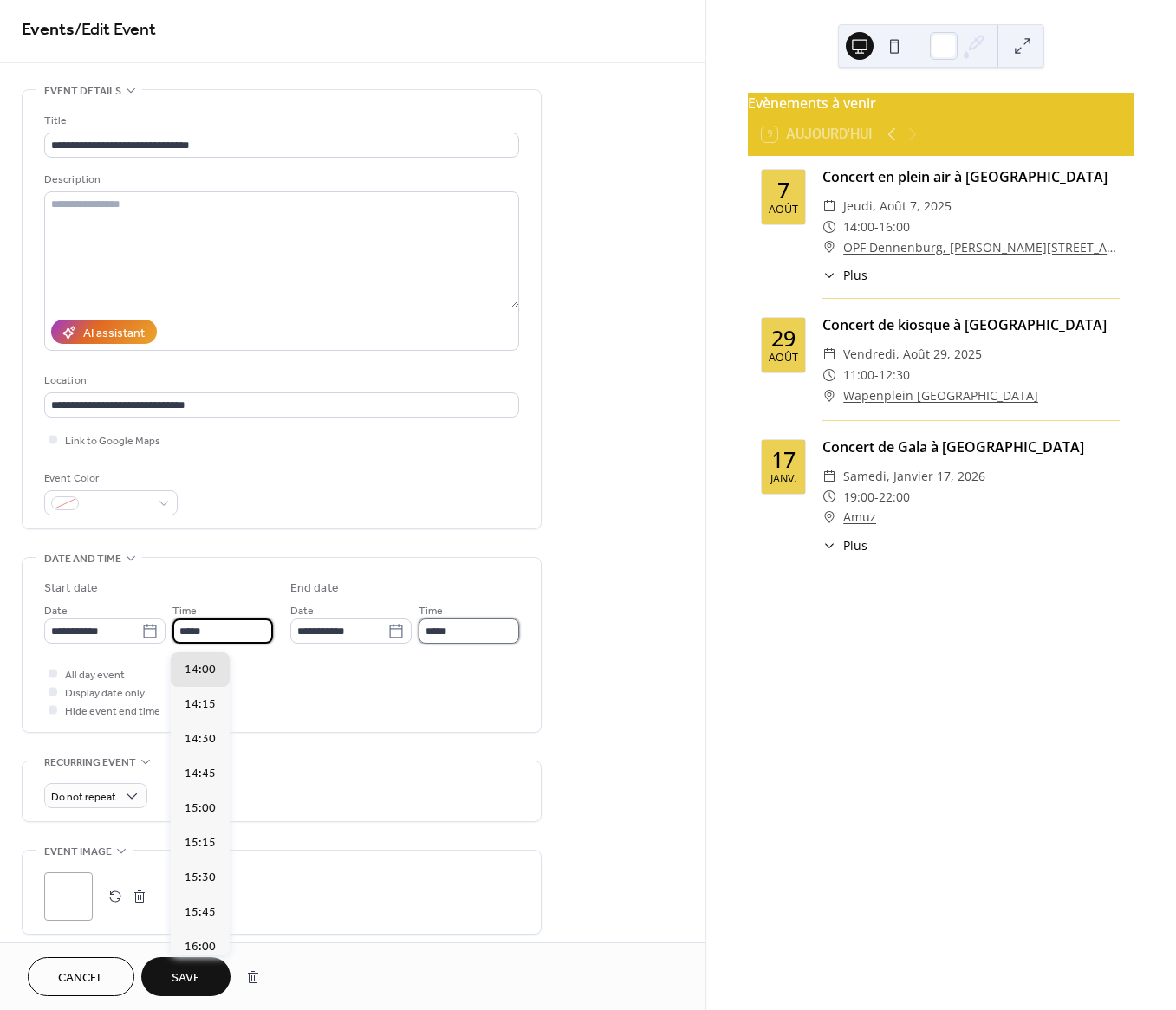 click on "*****" at bounding box center (469, 631) 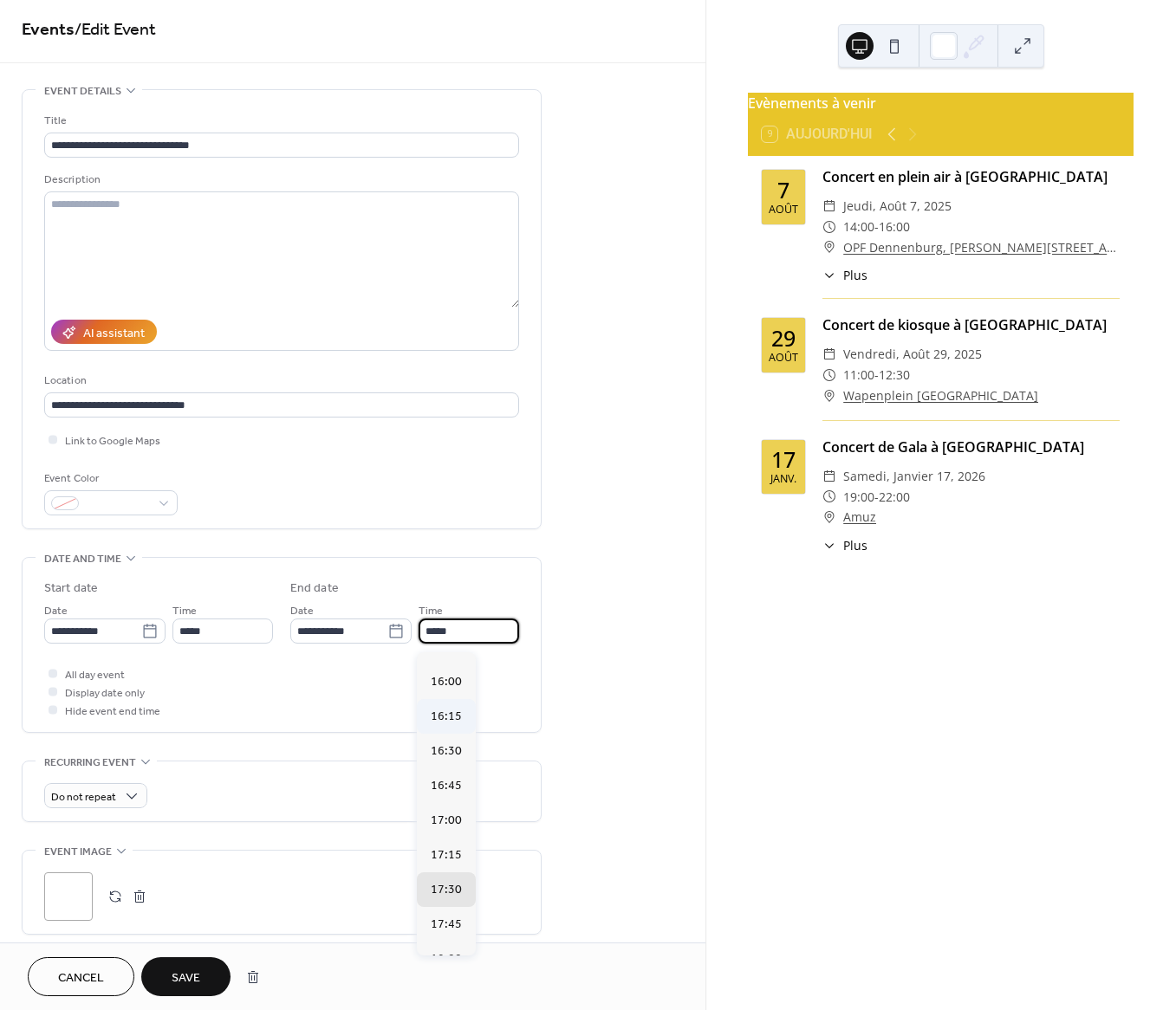 scroll, scrollTop: 226, scrollLeft: 0, axis: vertical 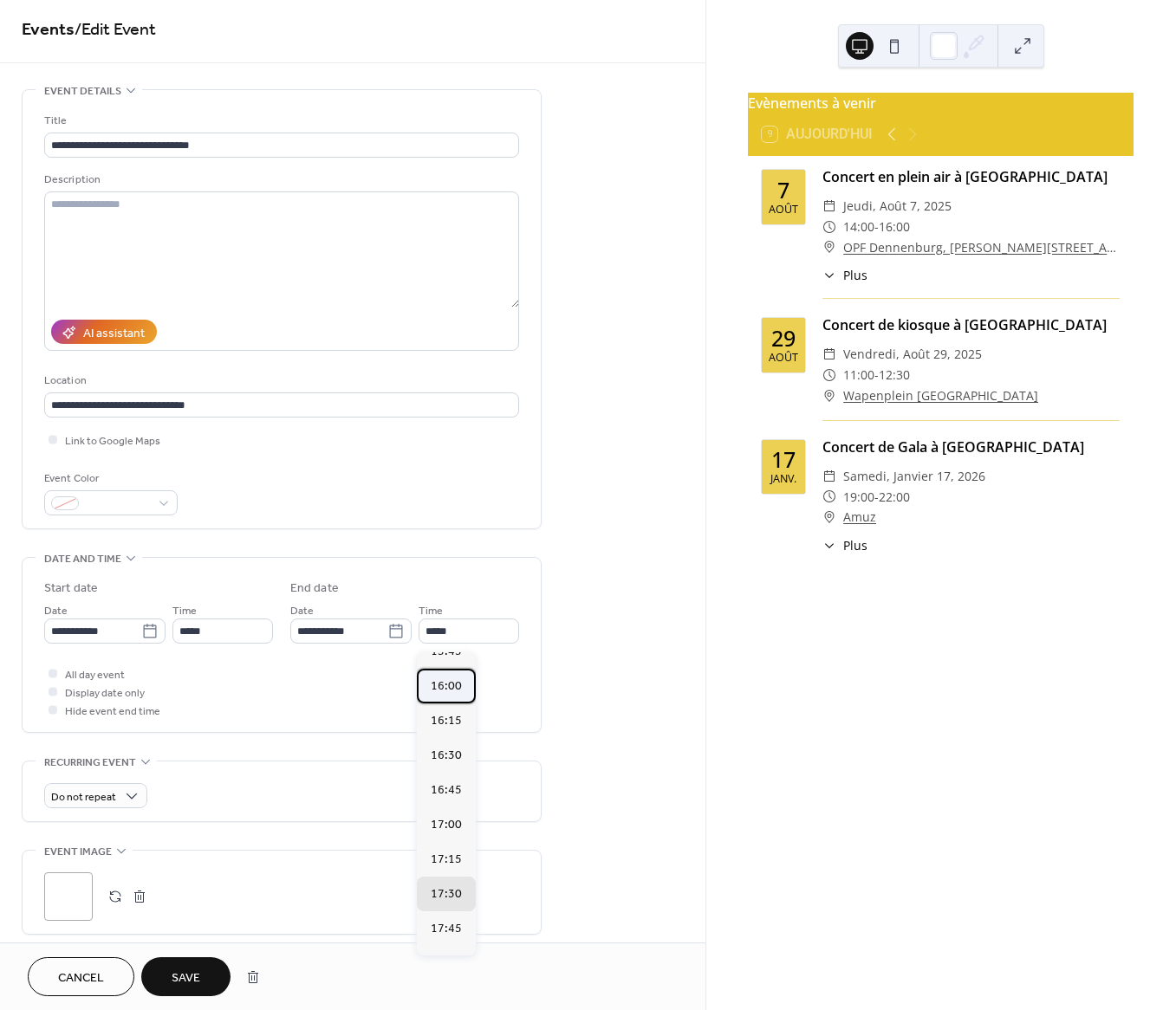 click on "16:00" at bounding box center [446, 686] 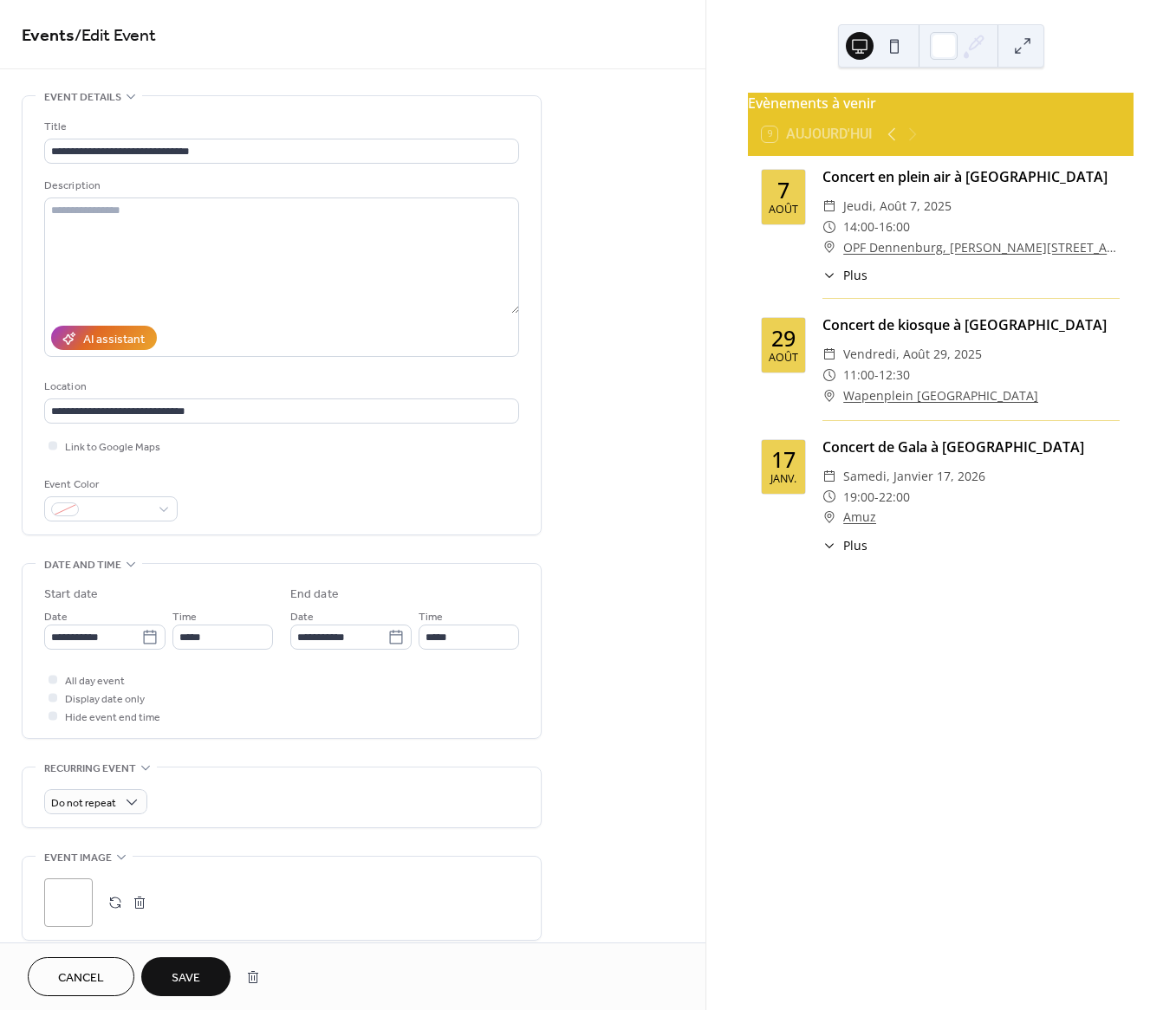 scroll, scrollTop: 0, scrollLeft: 0, axis: both 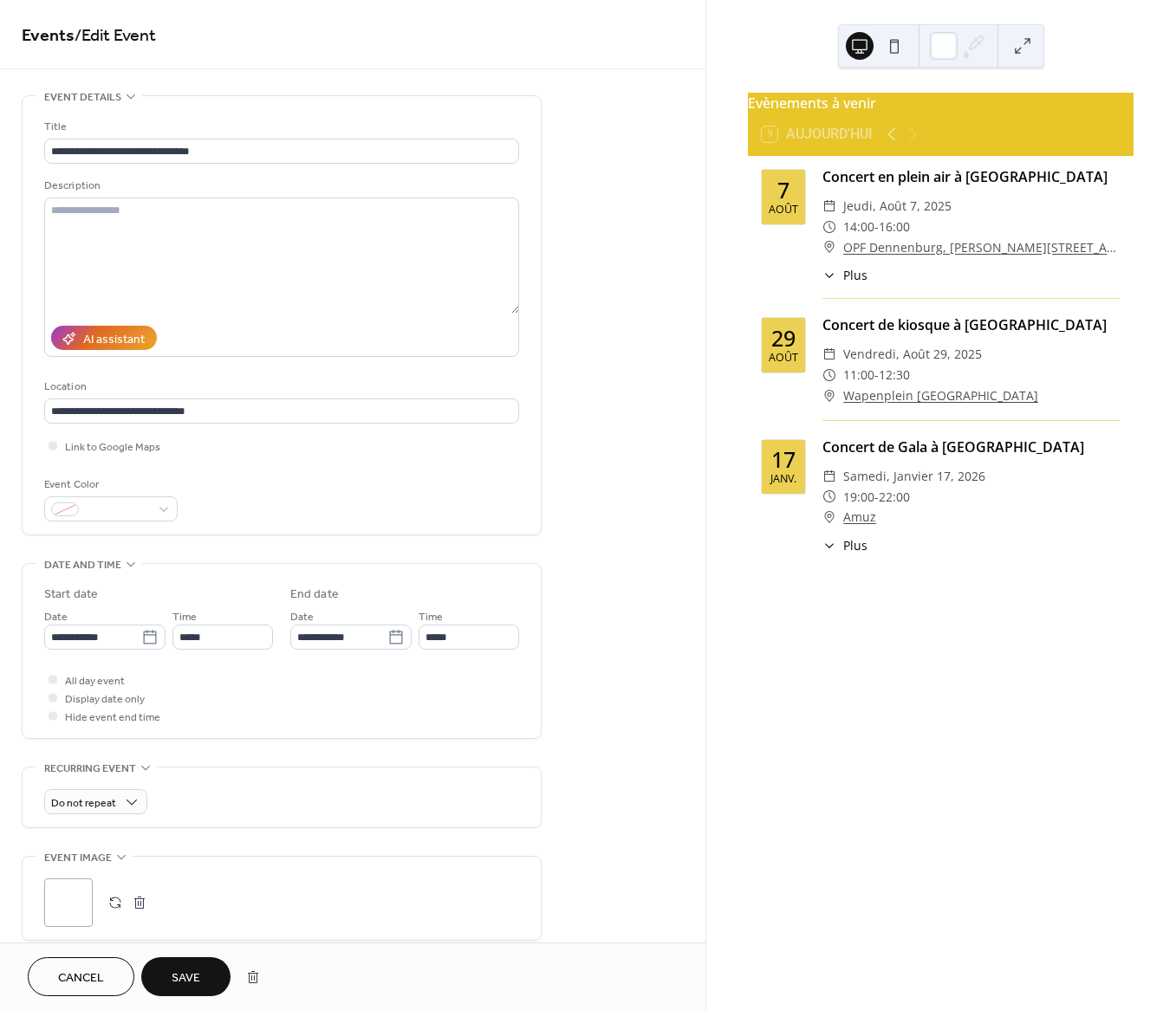 click on "Save" at bounding box center (185, 978) 